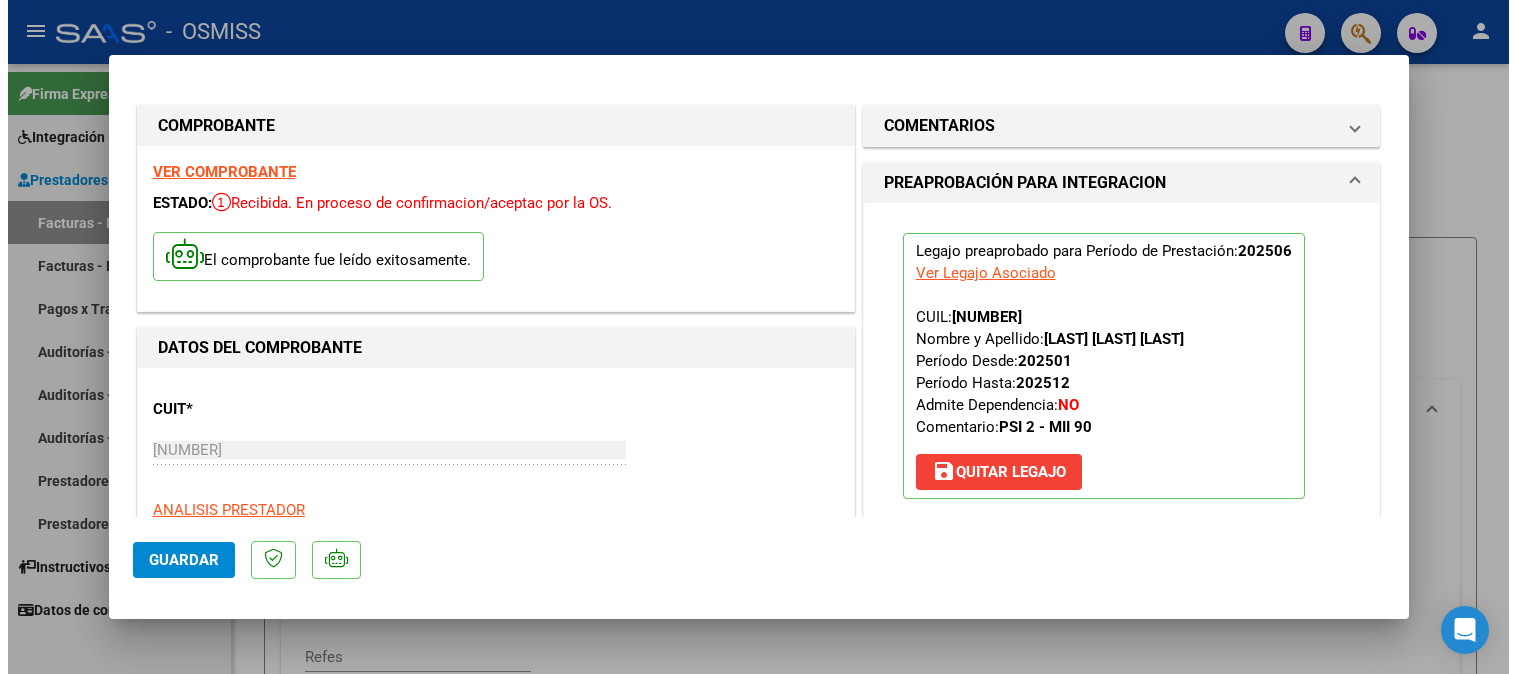 scroll, scrollTop: 0, scrollLeft: 0, axis: both 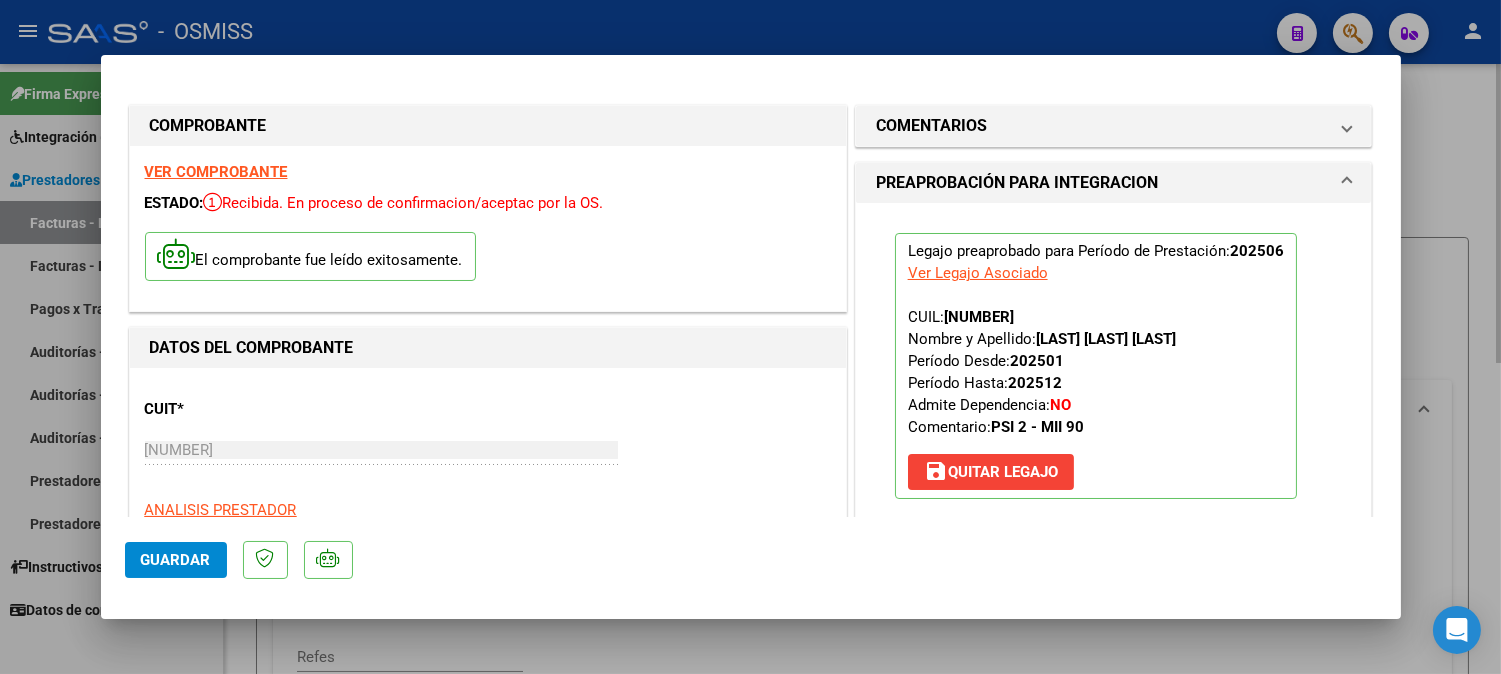 type 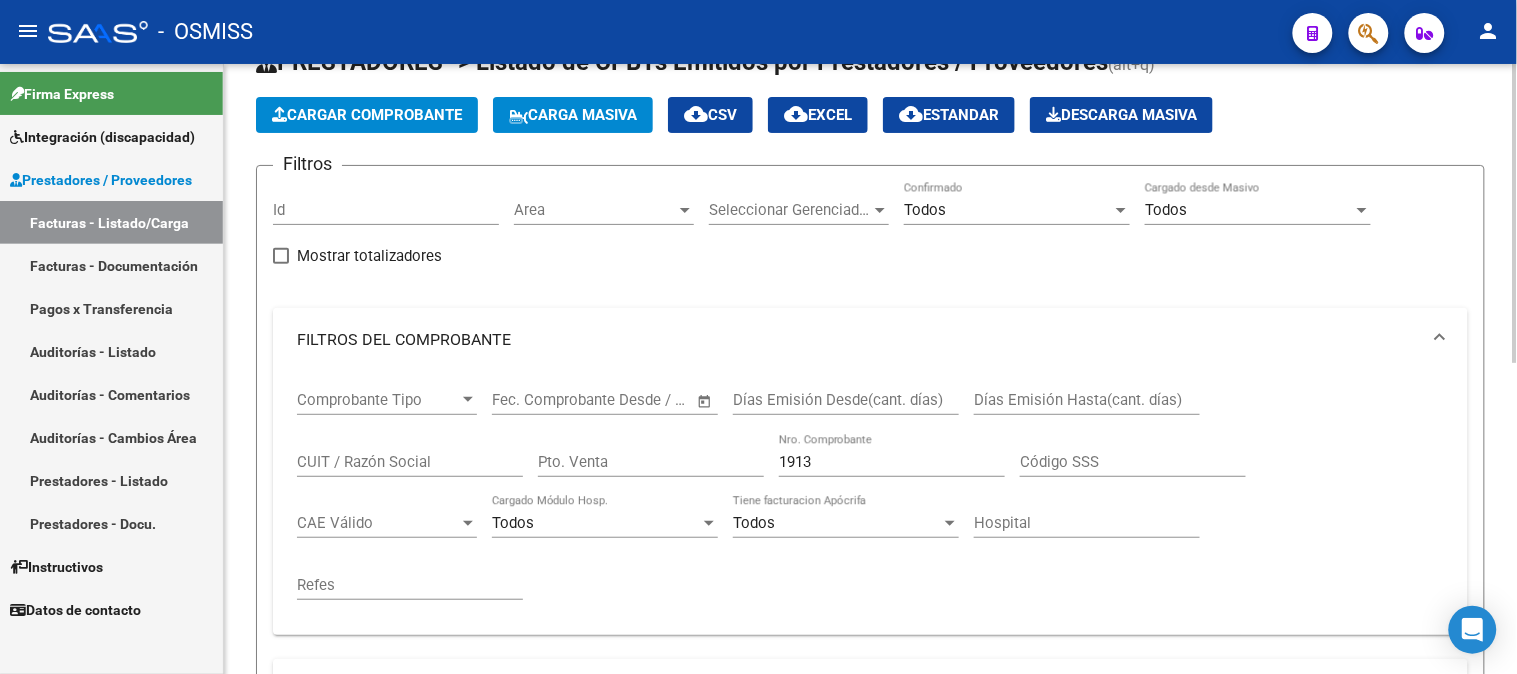 scroll, scrollTop: 111, scrollLeft: 0, axis: vertical 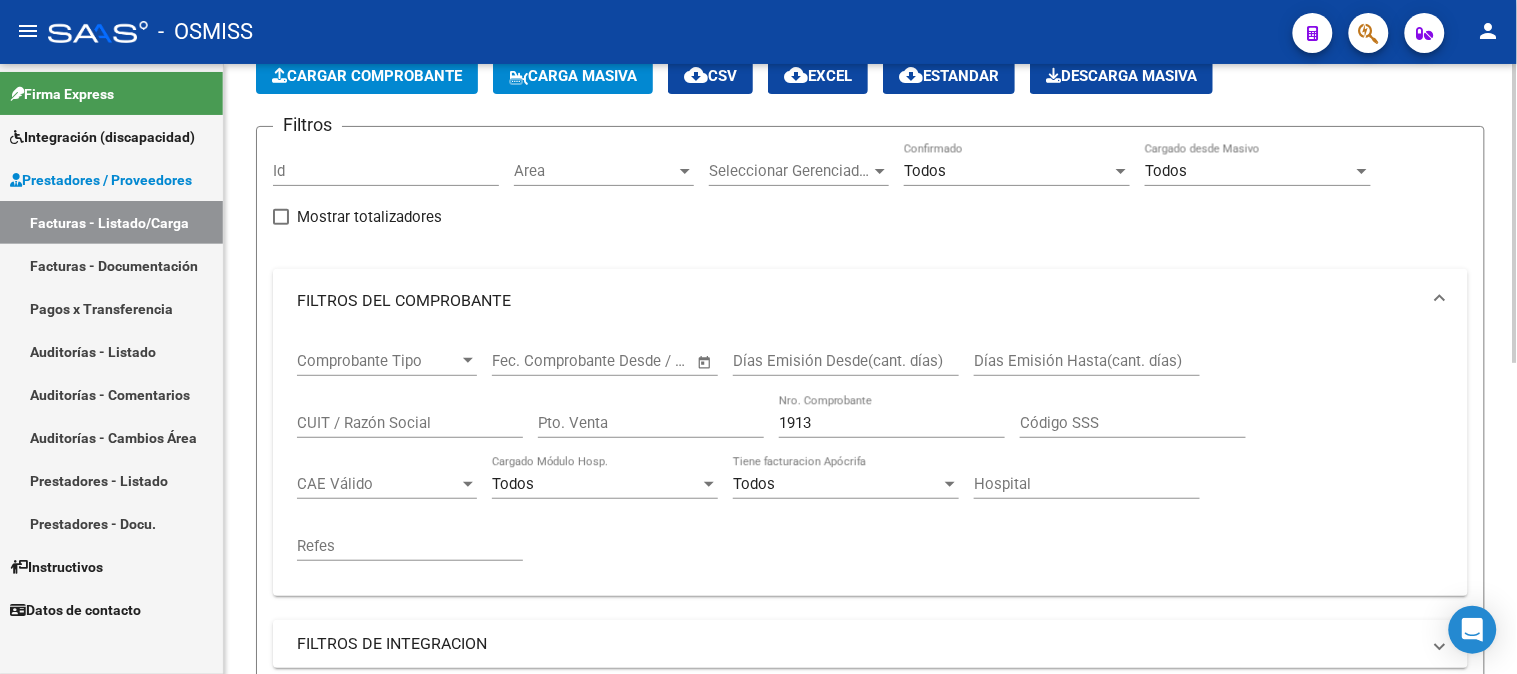 click on "[NUMBER] Nro. Comprobante" 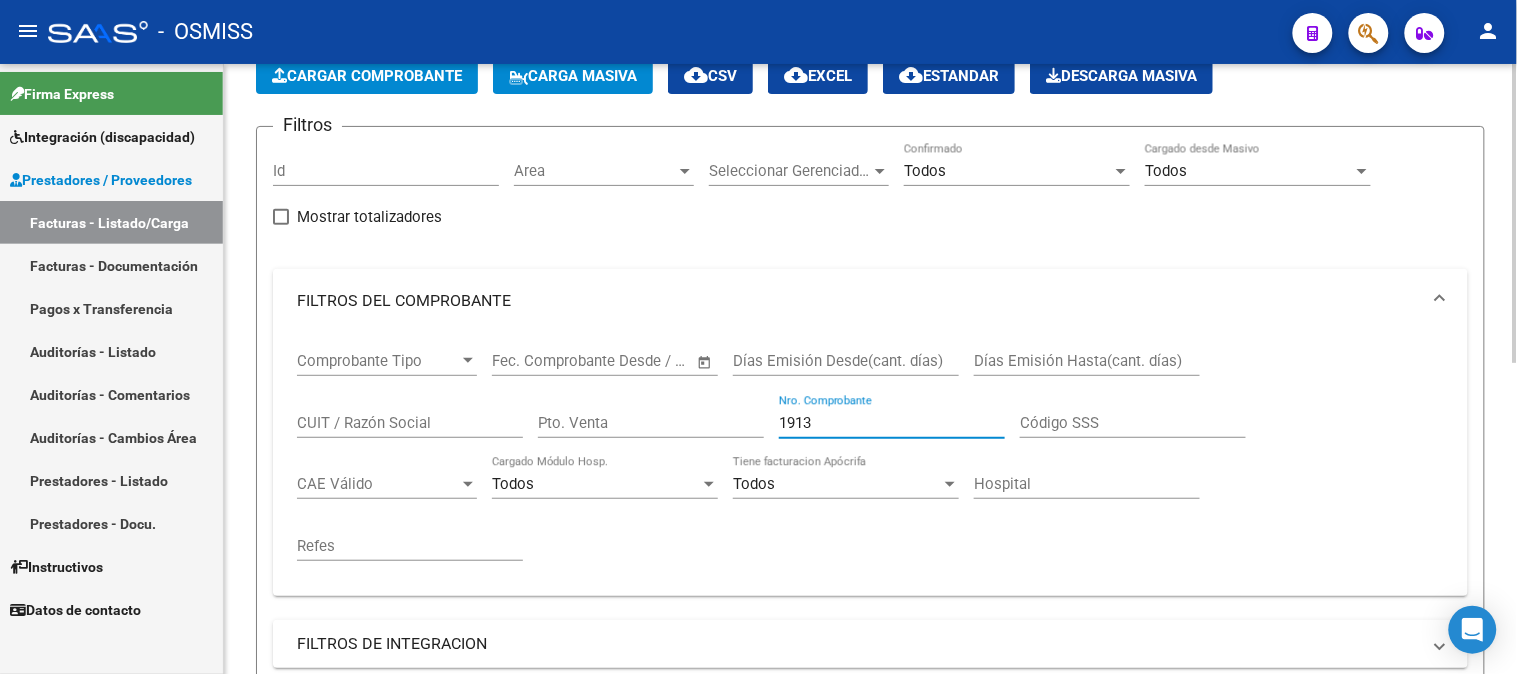 drag, startPoint x: 828, startPoint y: 420, endPoint x: 670, endPoint y: 456, distance: 162.04938 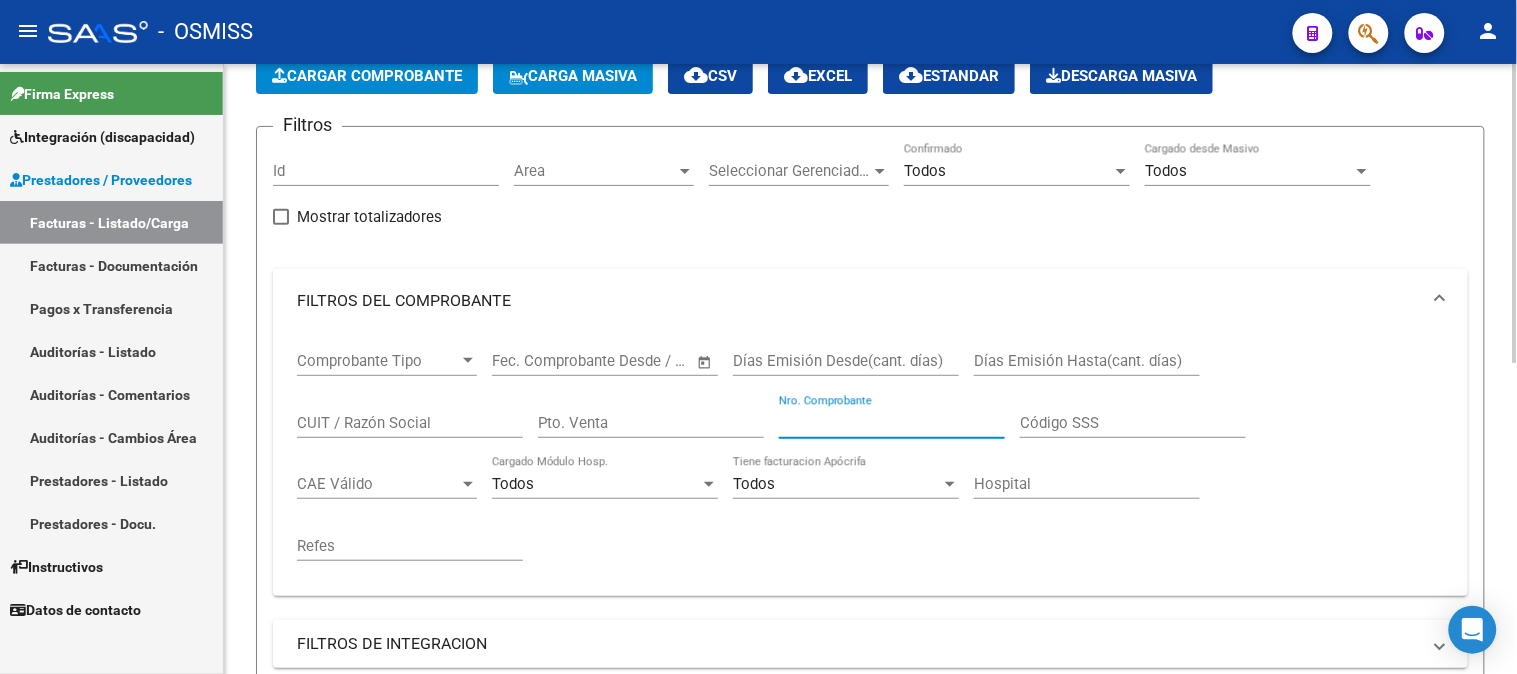 click on "Nro. Comprobante" at bounding box center (892, 423) 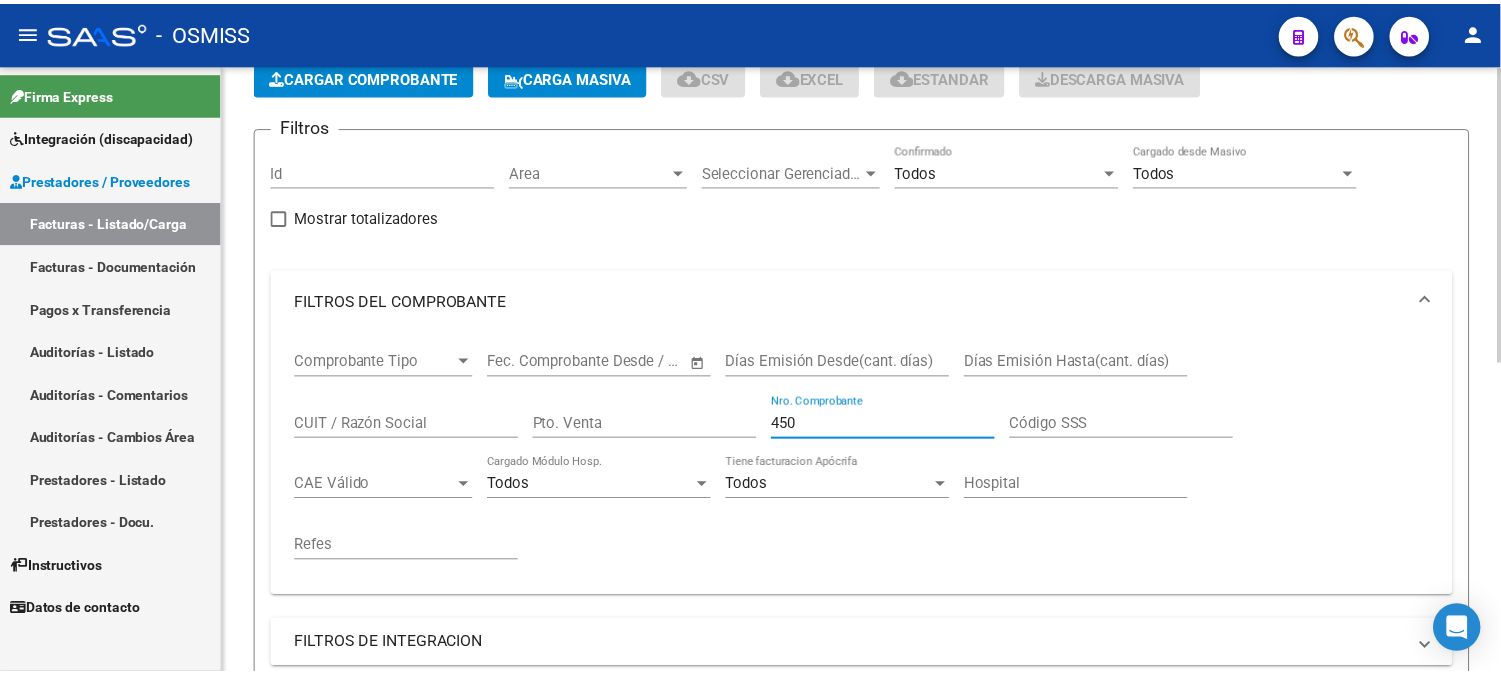 scroll, scrollTop: 637, scrollLeft: 0, axis: vertical 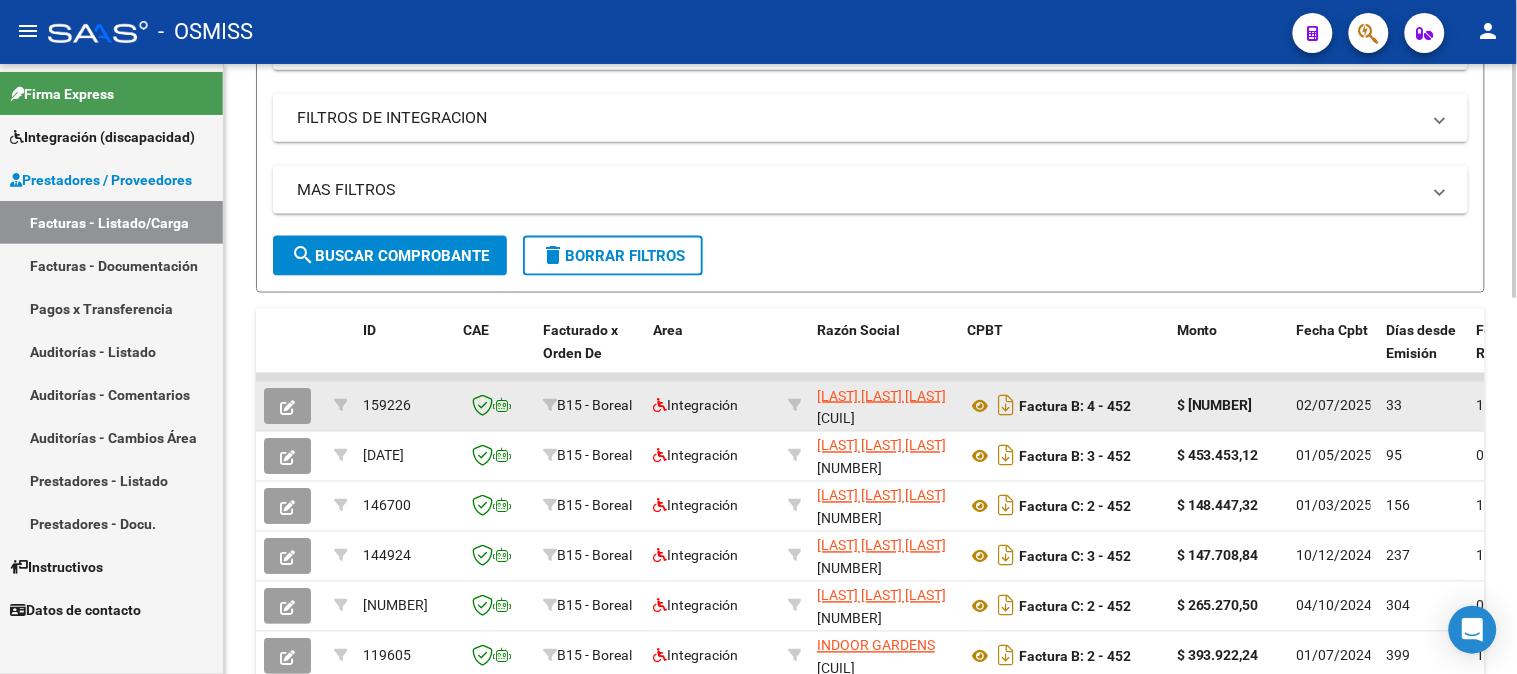 type on "450" 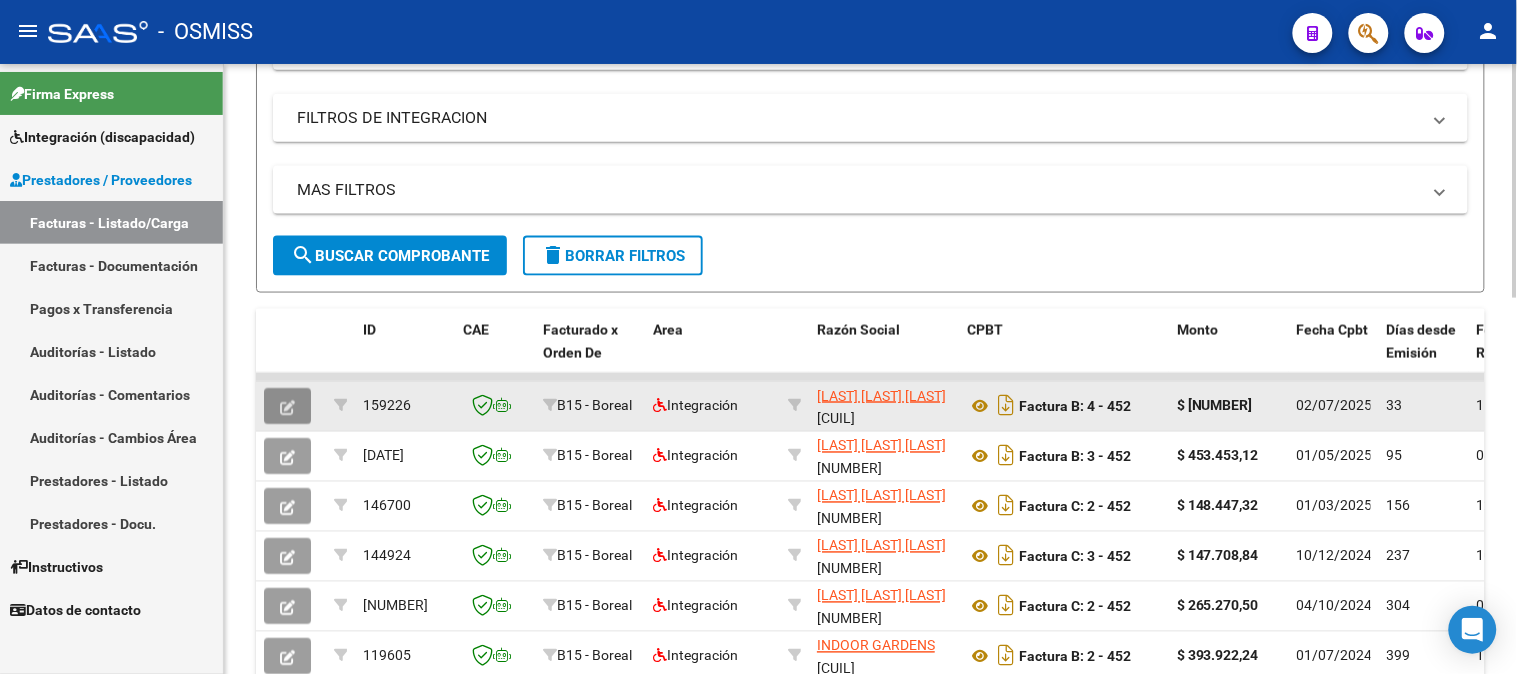 click 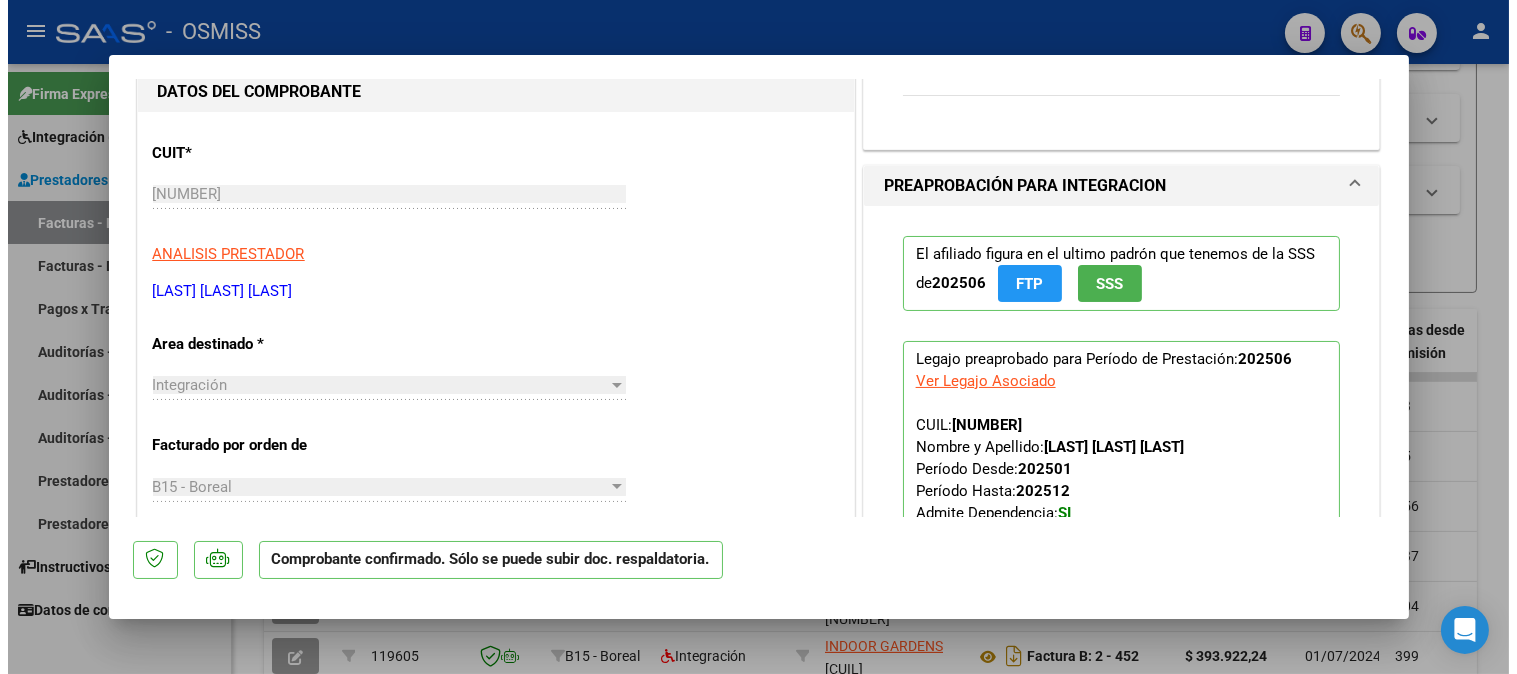 scroll, scrollTop: 444, scrollLeft: 0, axis: vertical 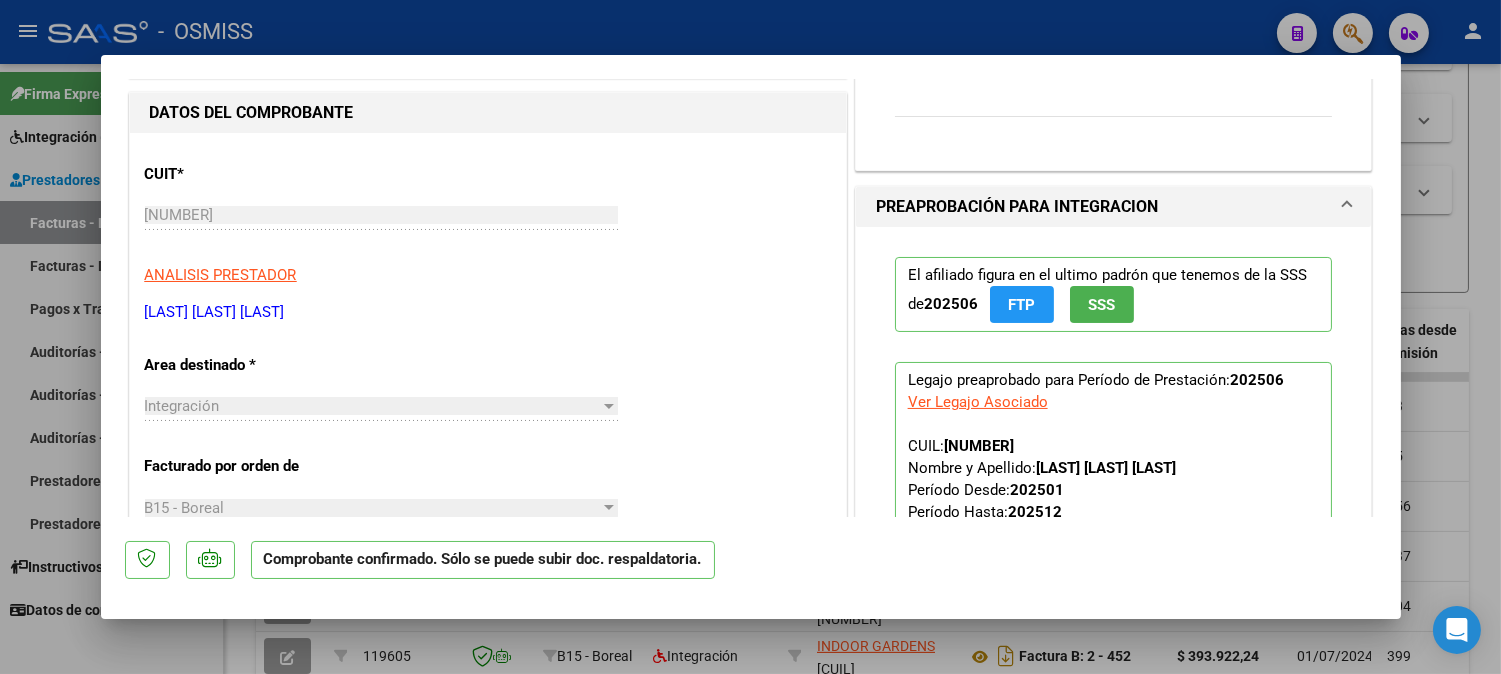 type 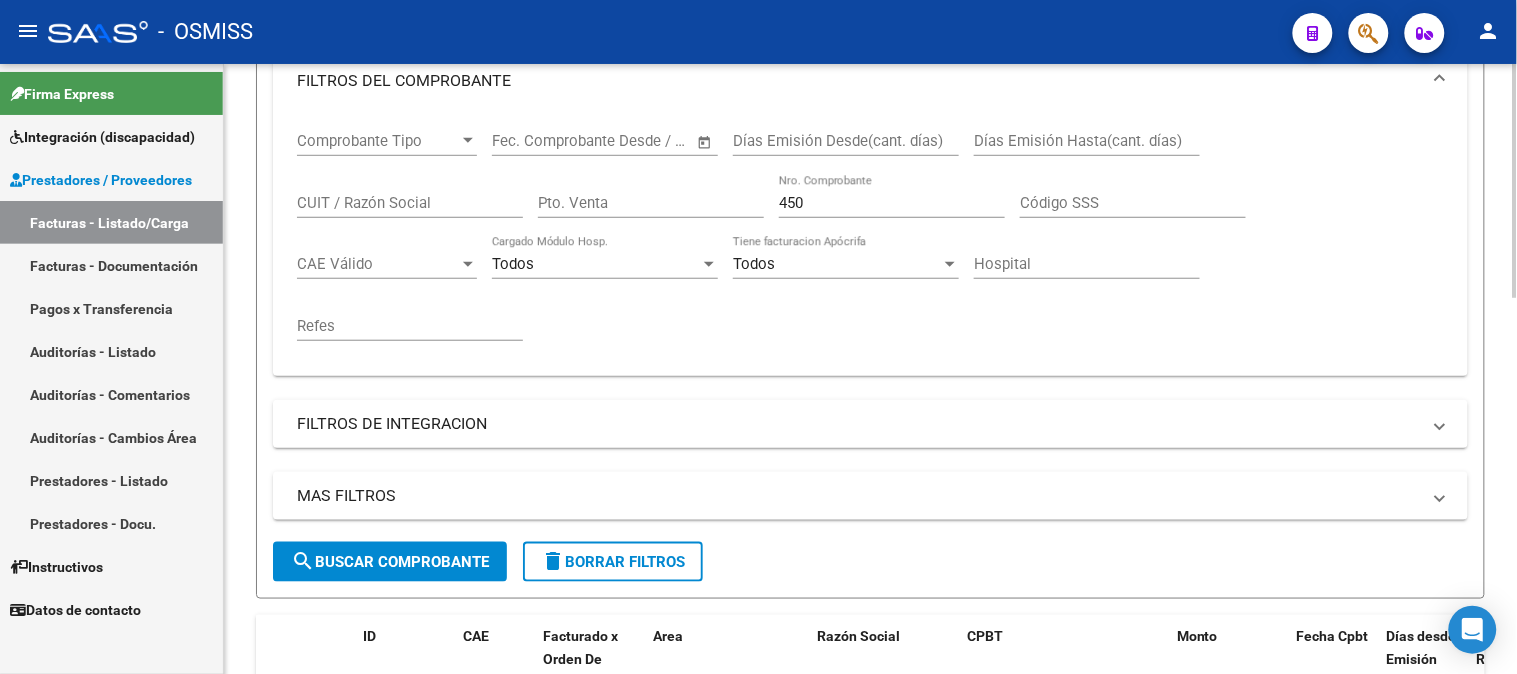 scroll, scrollTop: 304, scrollLeft: 0, axis: vertical 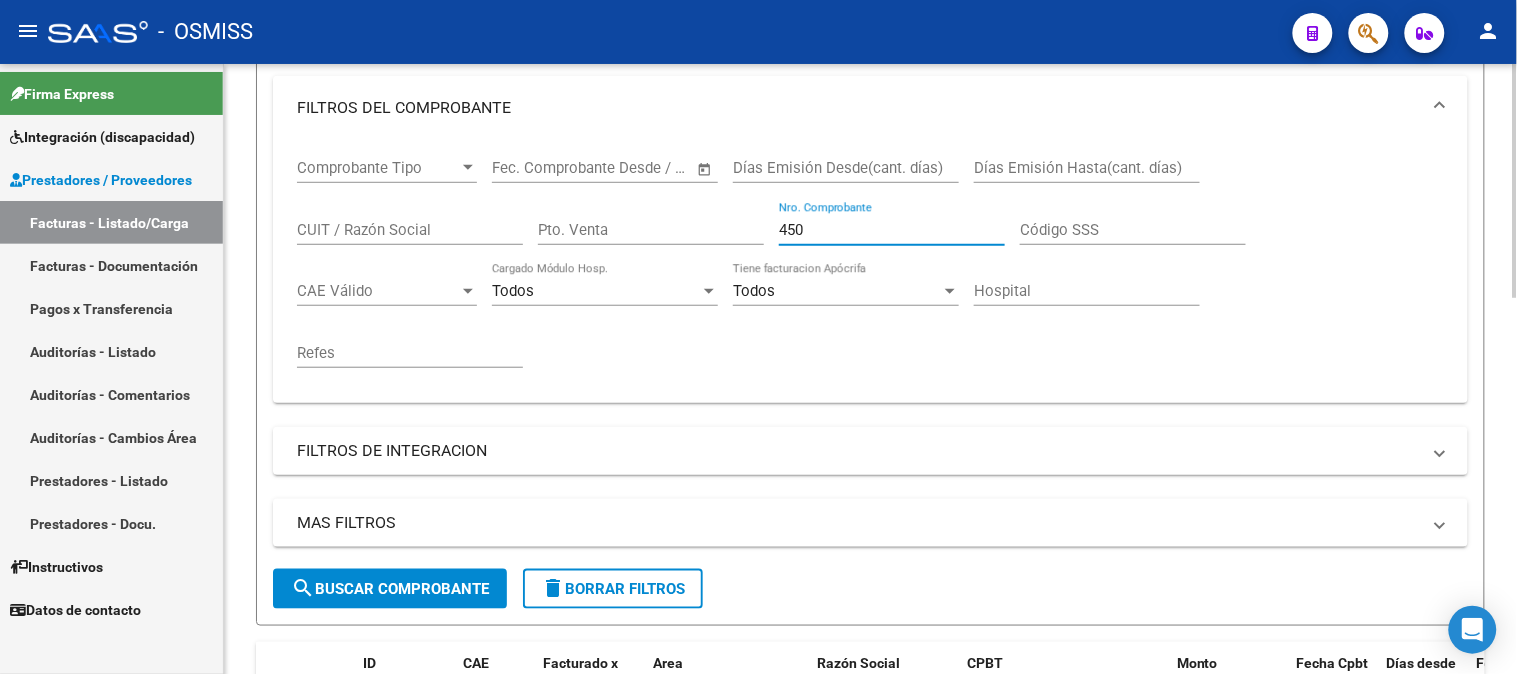 drag, startPoint x: 872, startPoint y: 225, endPoint x: 707, endPoint y: 262, distance: 169.09761 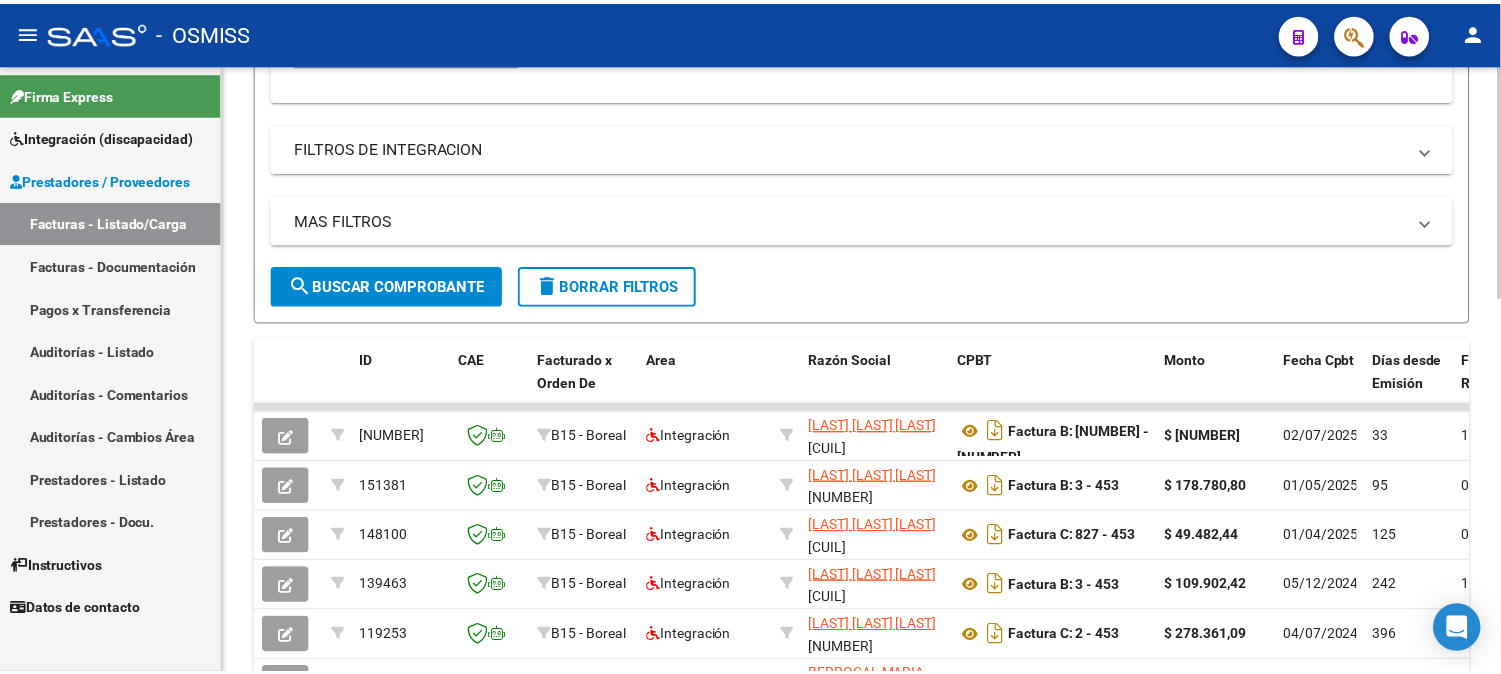 scroll, scrollTop: 637, scrollLeft: 0, axis: vertical 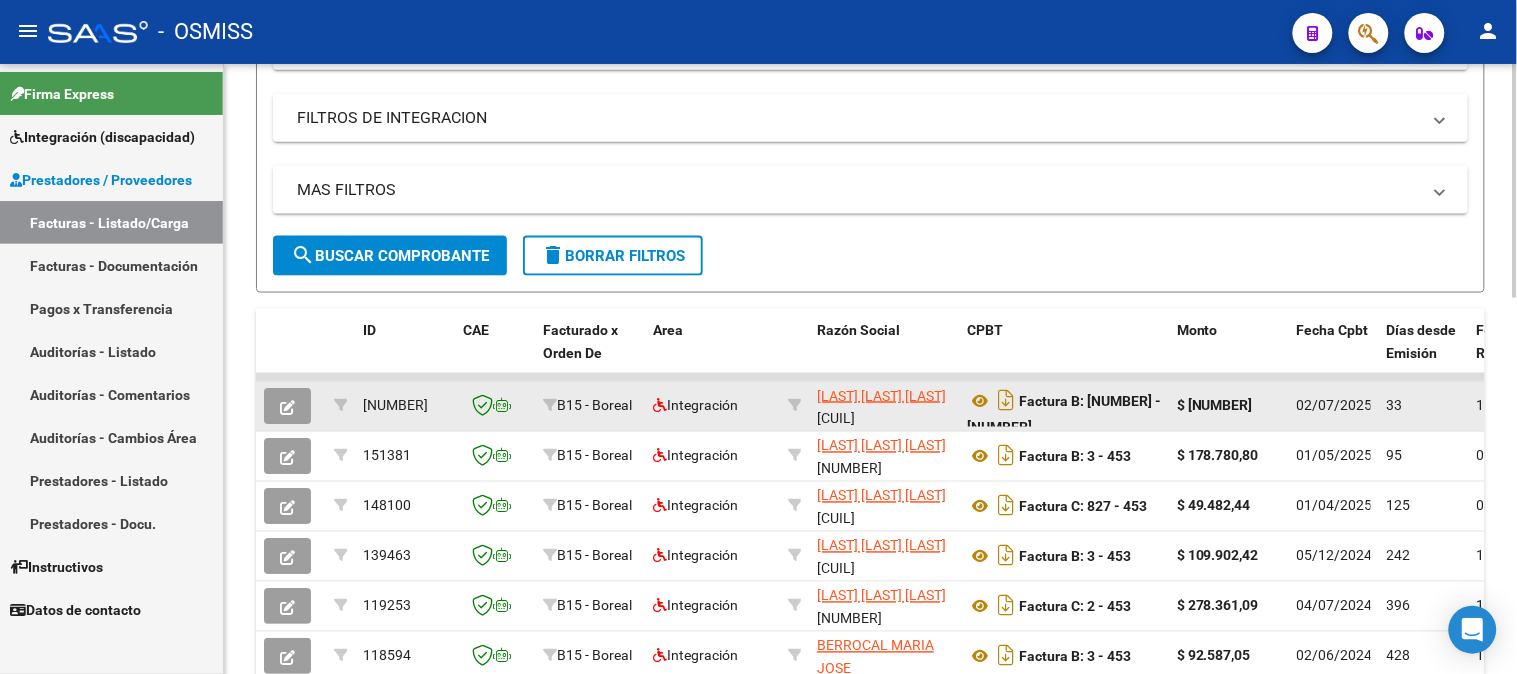 type on "453" 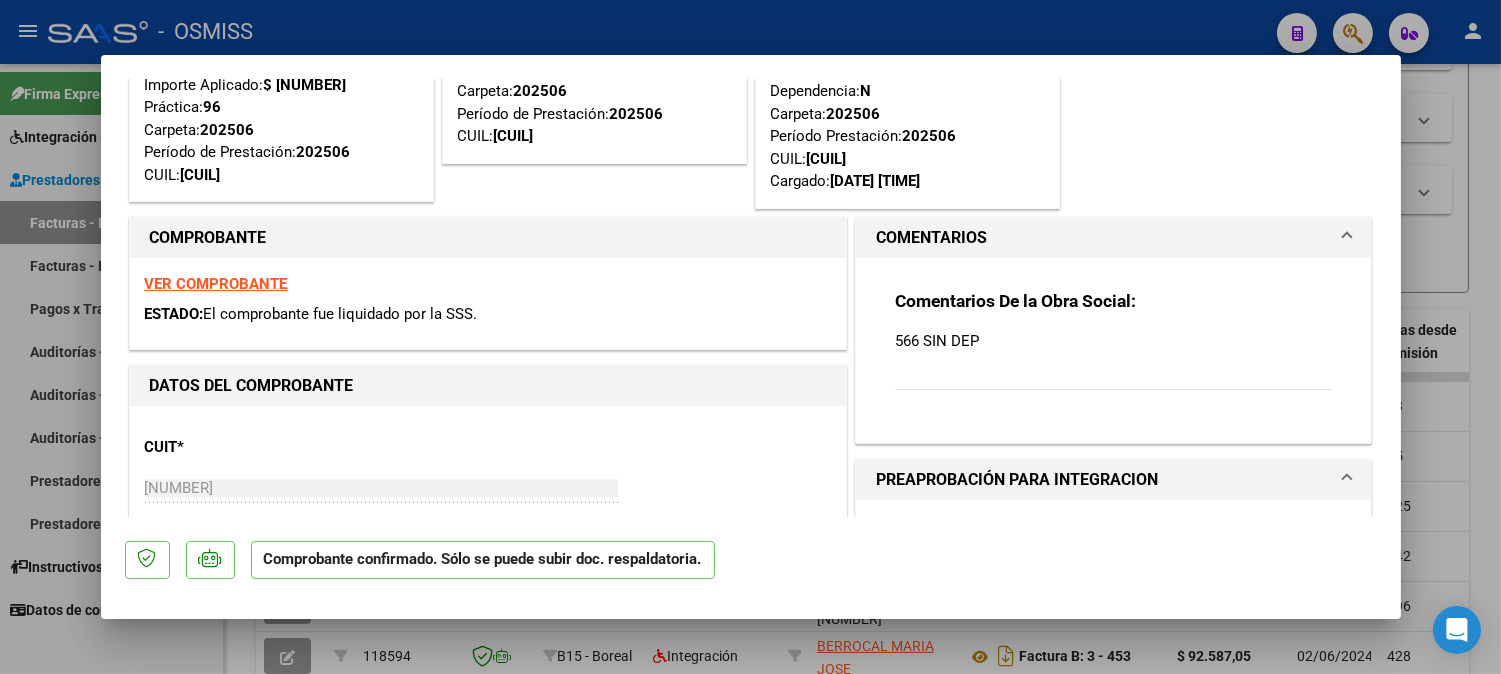 scroll, scrollTop: 333, scrollLeft: 0, axis: vertical 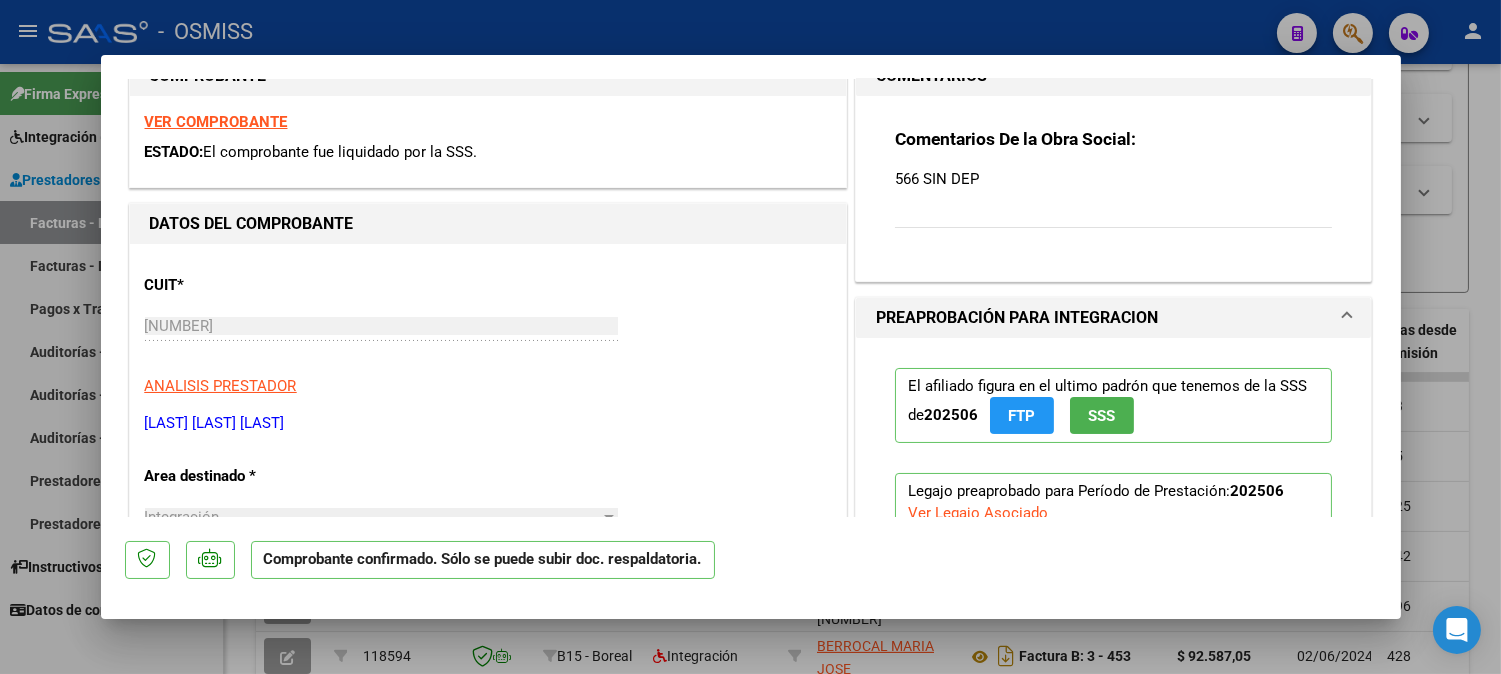 type 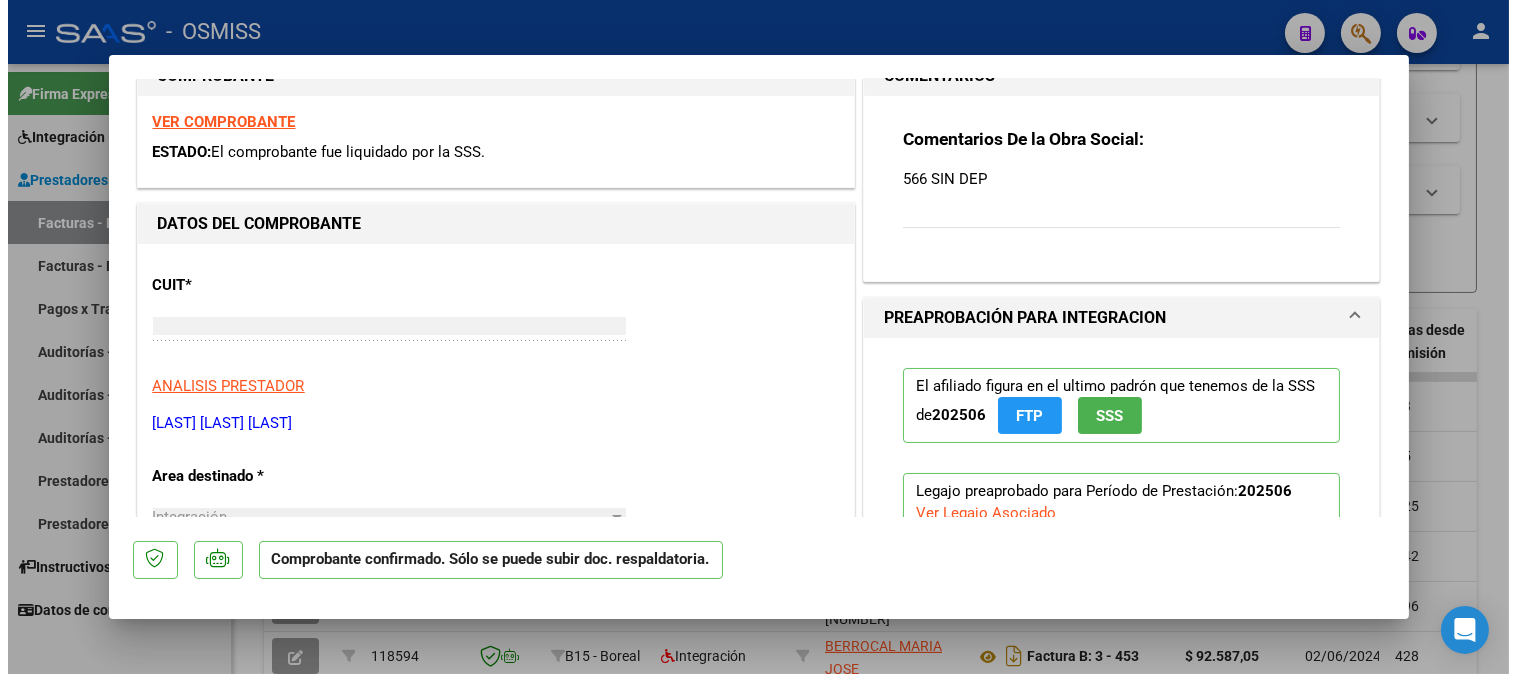 scroll, scrollTop: 27, scrollLeft: 0, axis: vertical 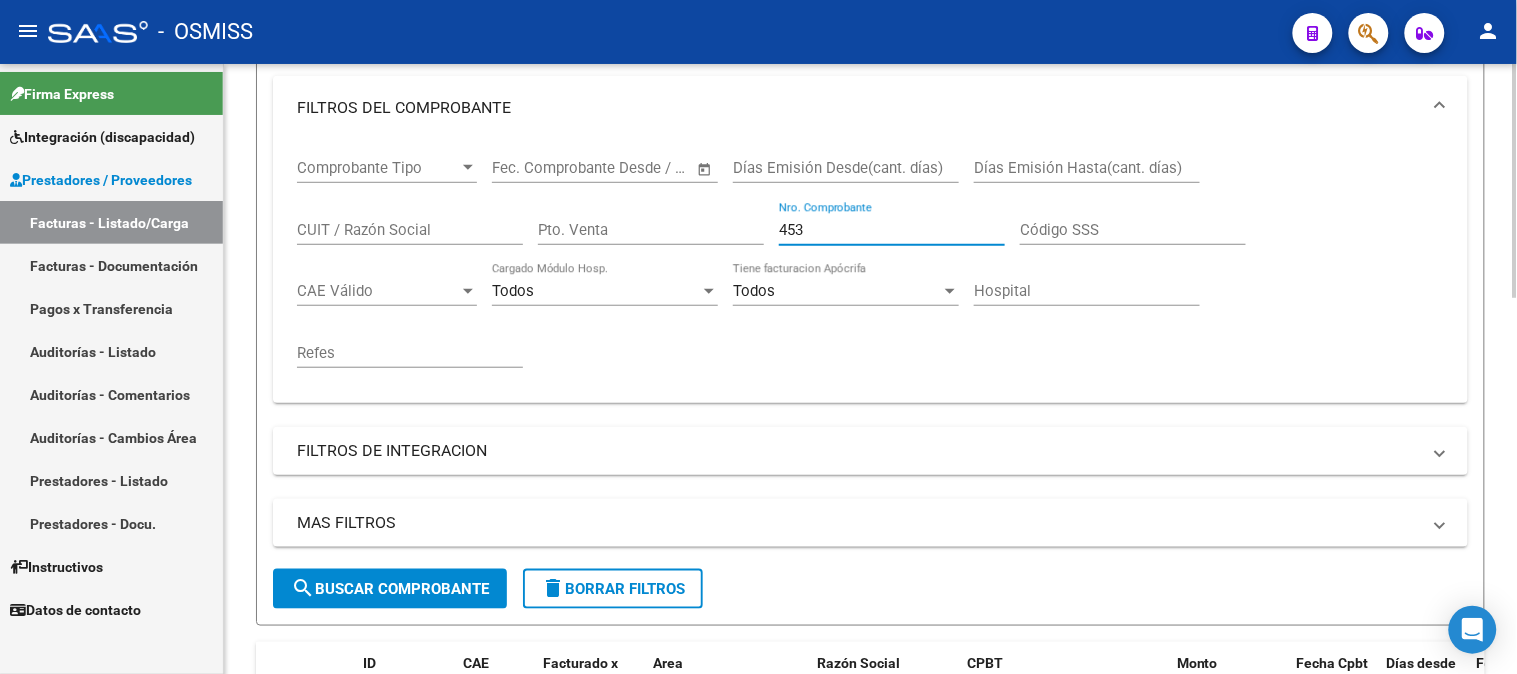drag, startPoint x: 860, startPoint y: 225, endPoint x: 585, endPoint y: 264, distance: 277.75168 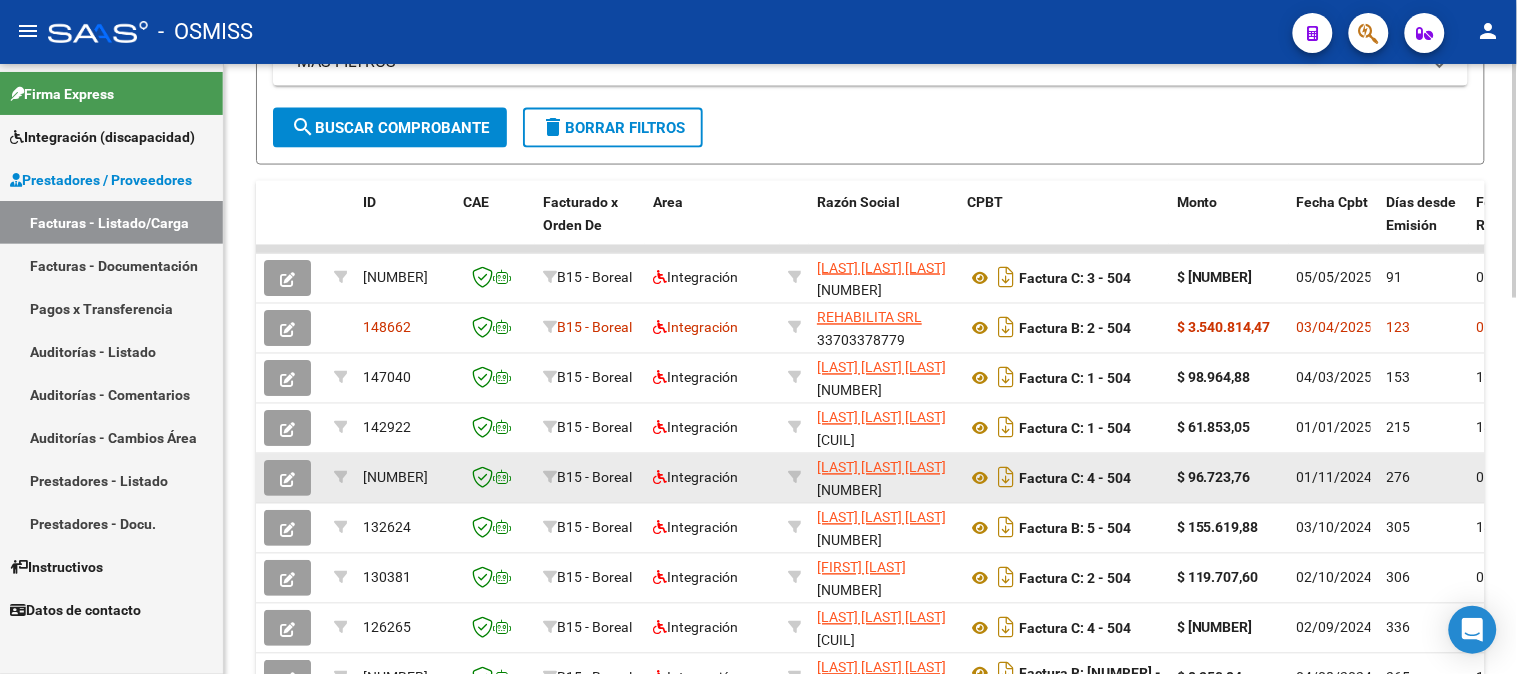 scroll, scrollTop: 860, scrollLeft: 0, axis: vertical 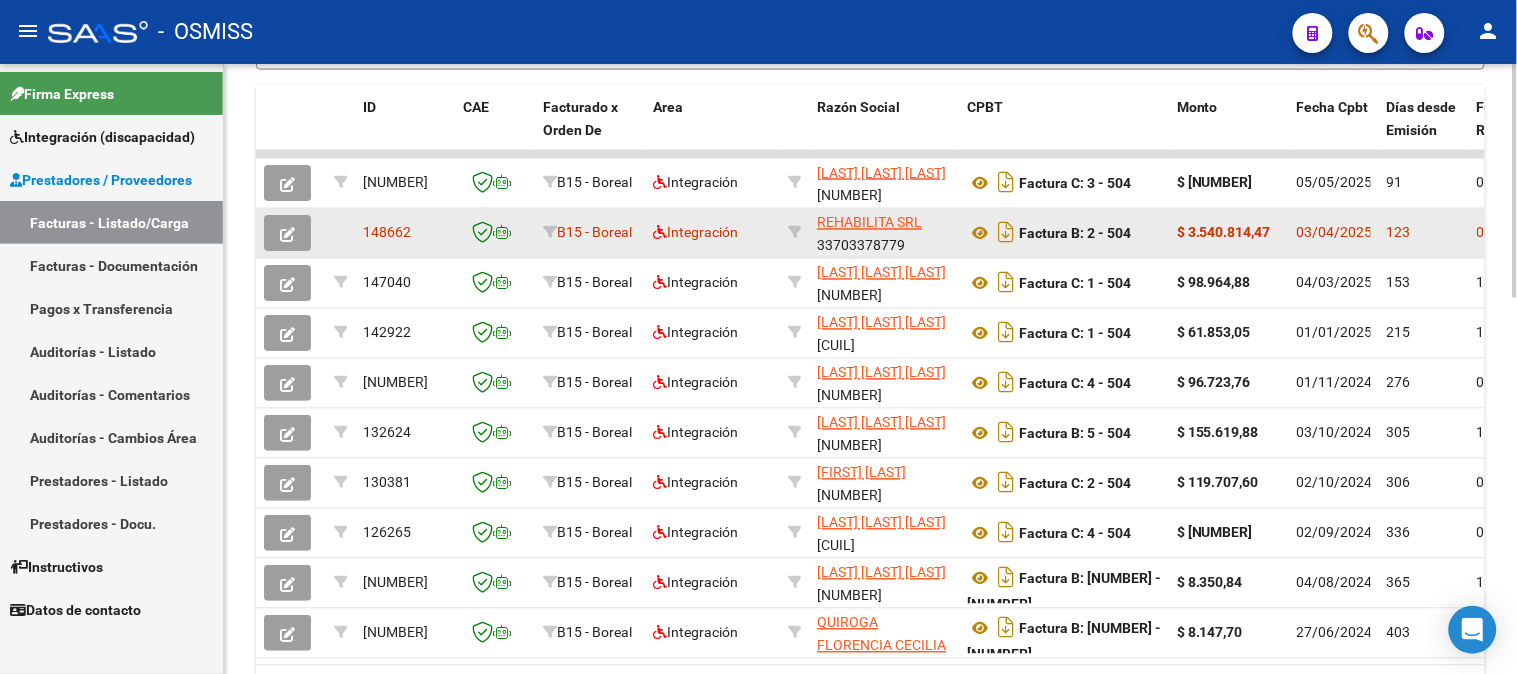 type on "504" 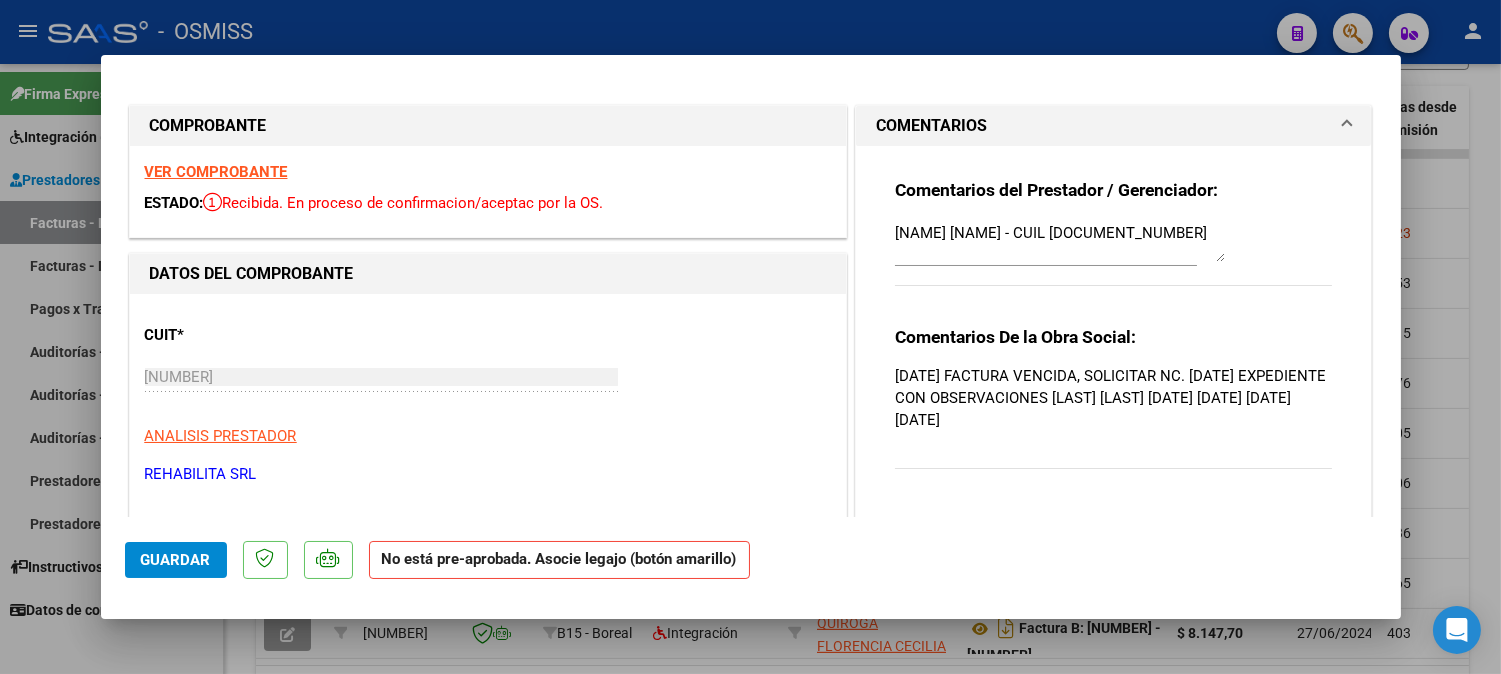 type 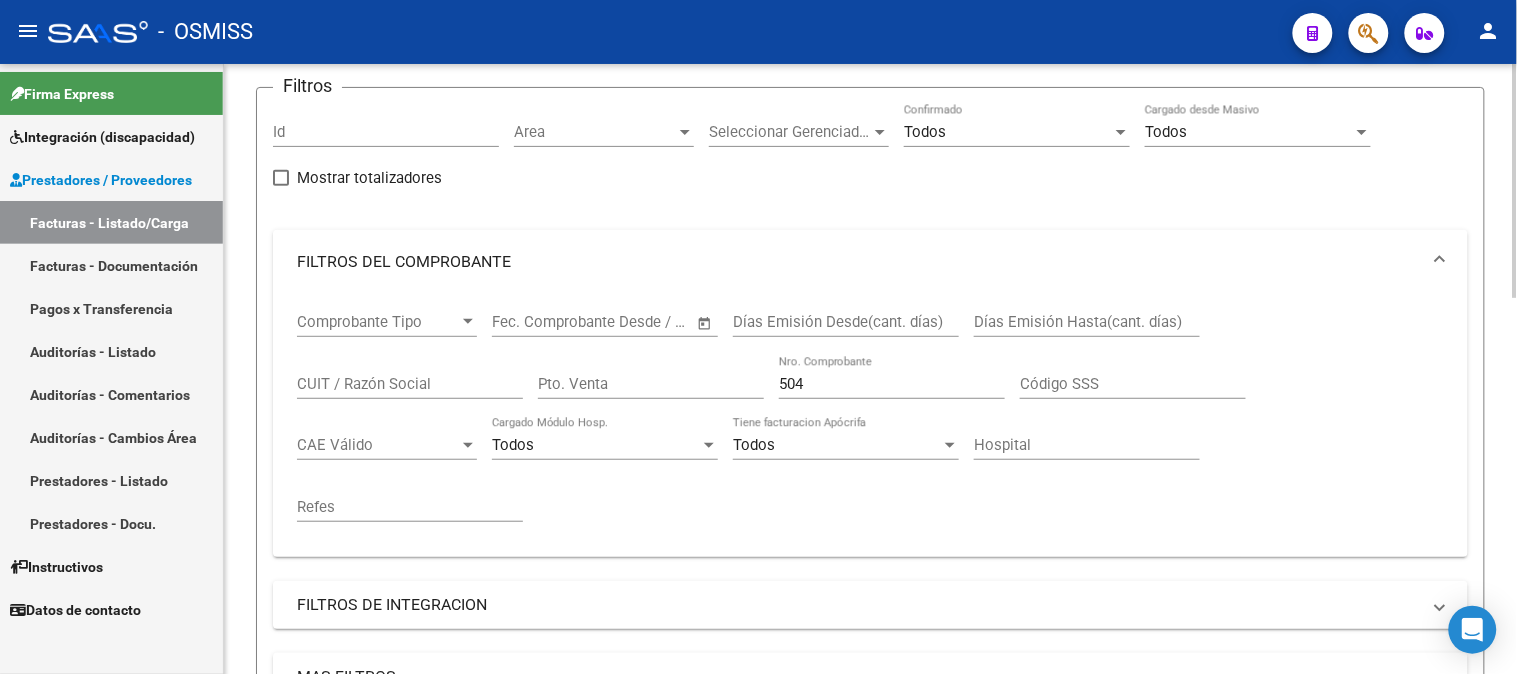 scroll, scrollTop: 333, scrollLeft: 0, axis: vertical 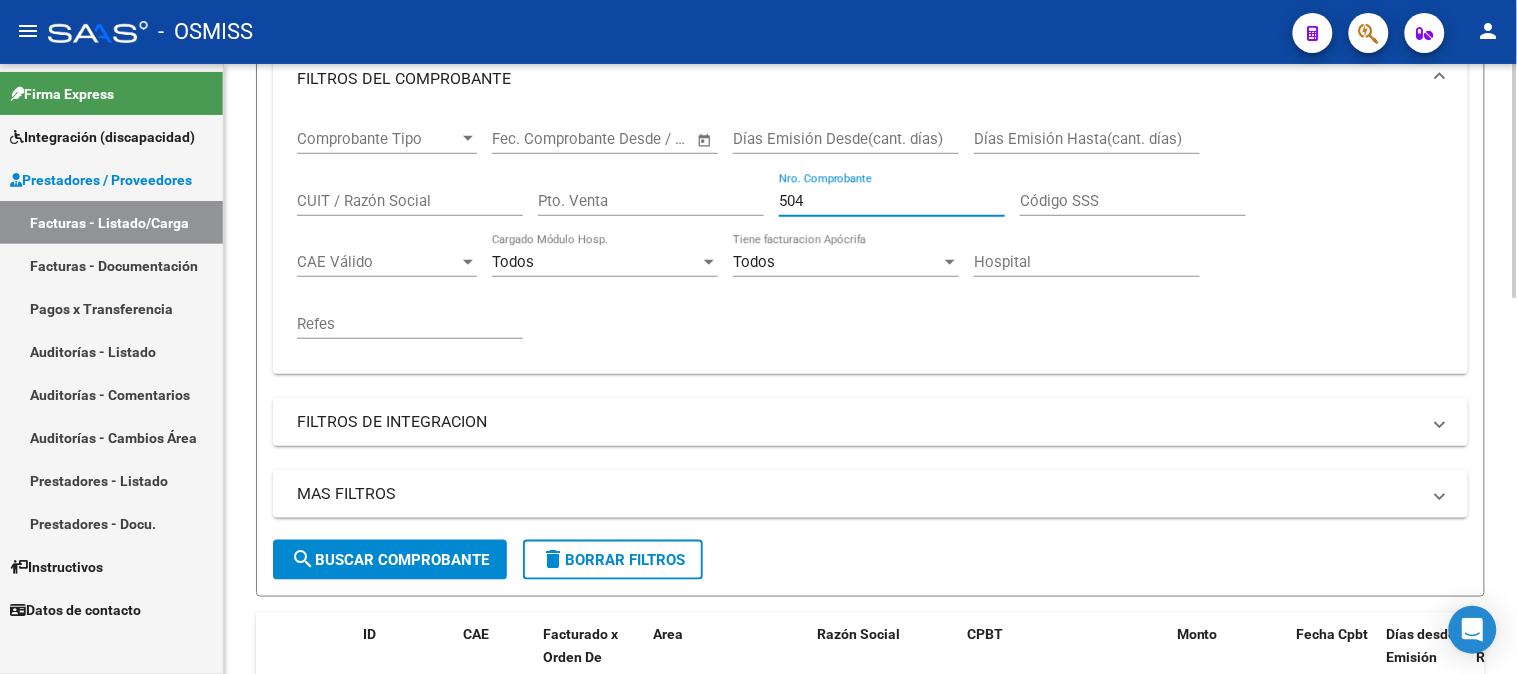 drag, startPoint x: 924, startPoint y: 192, endPoint x: 403, endPoint y: 240, distance: 523.2065 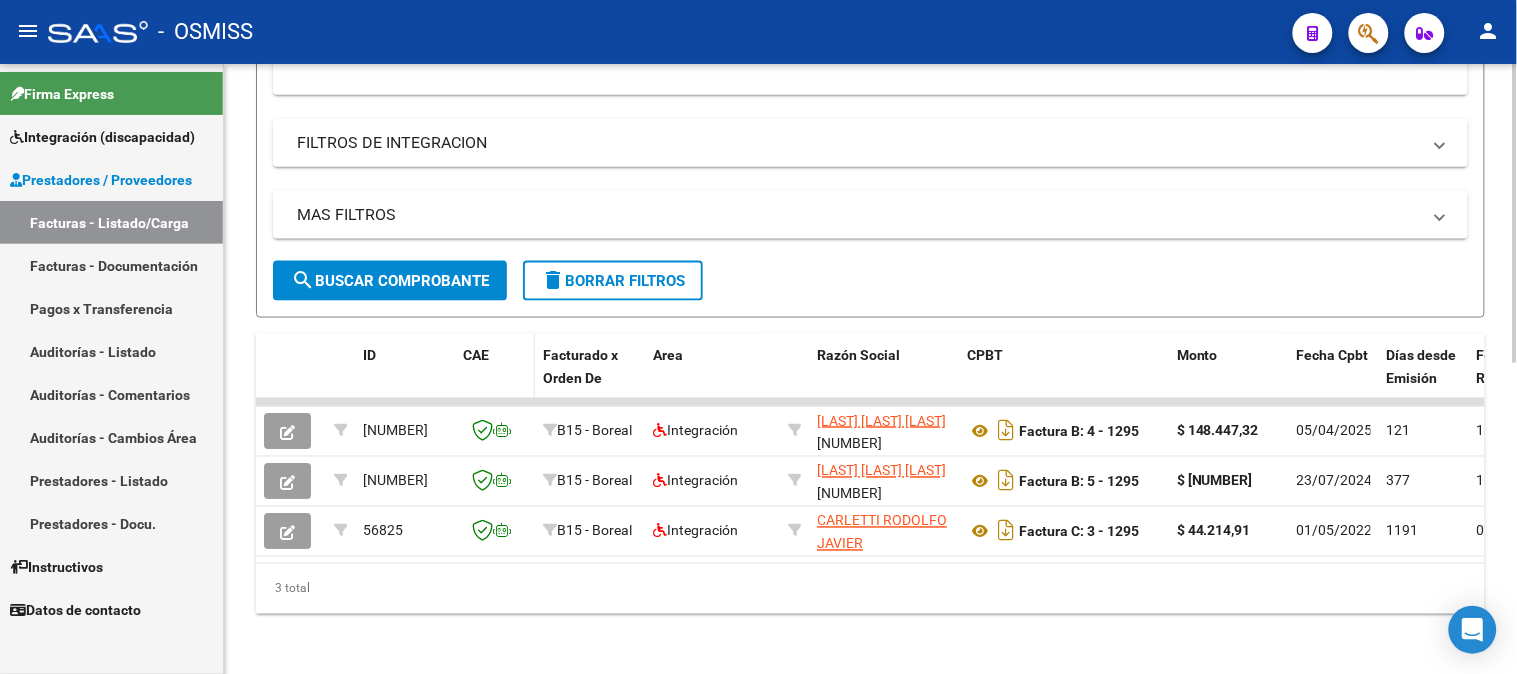 scroll, scrollTop: 632, scrollLeft: 0, axis: vertical 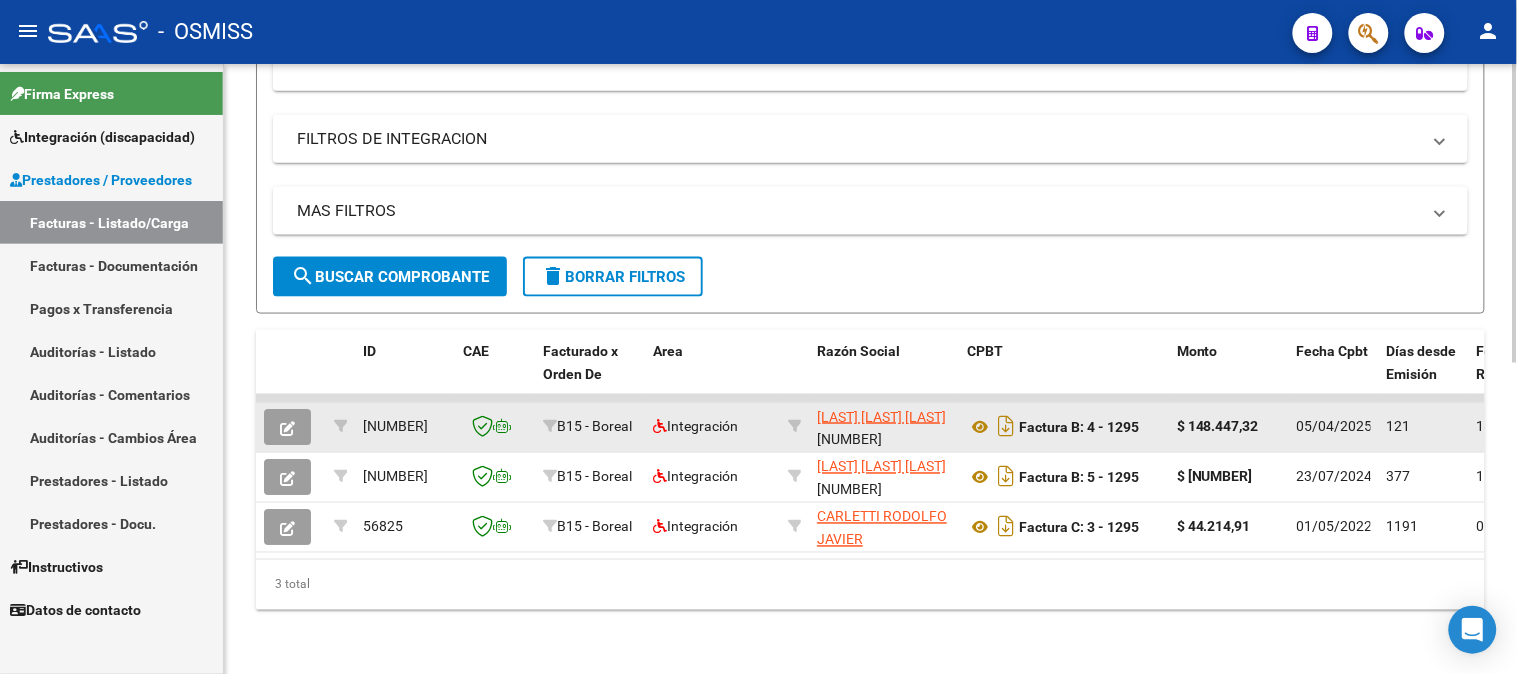 type on "1295" 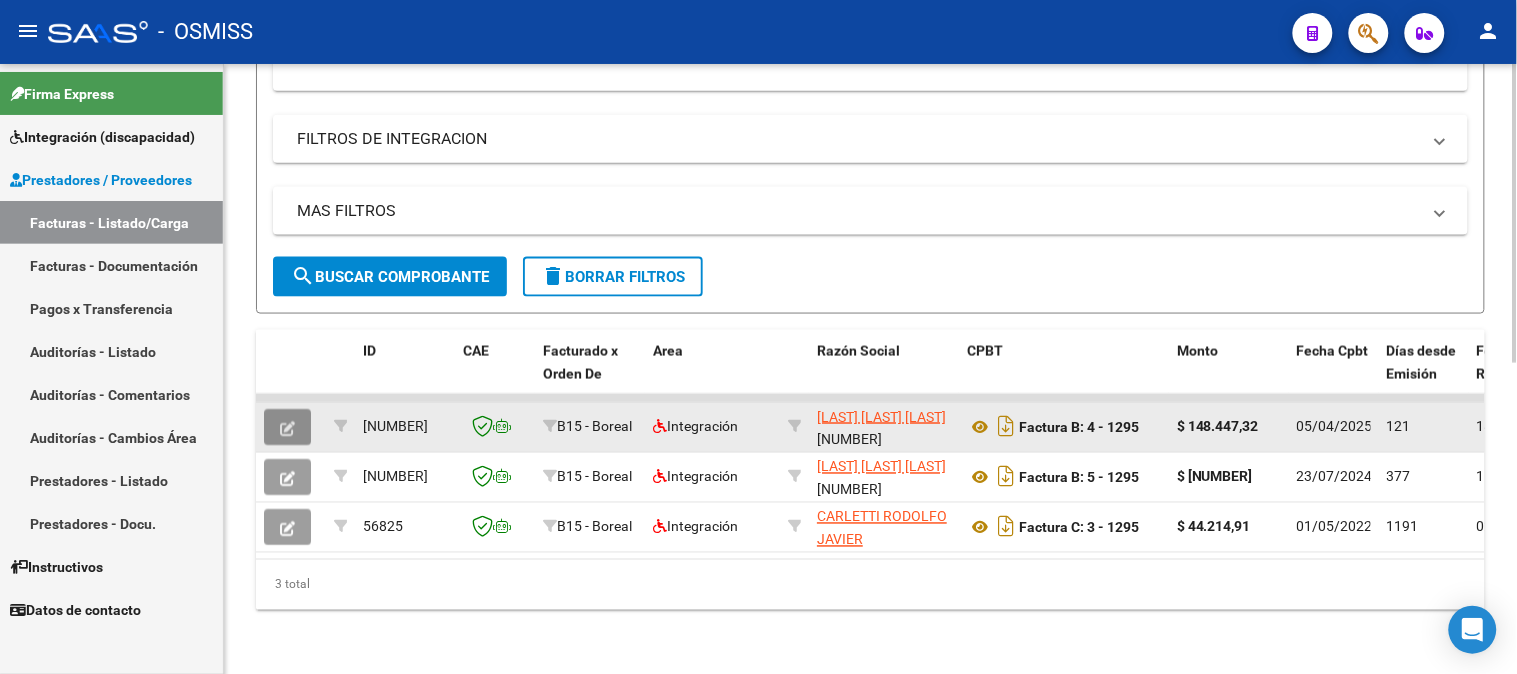 click 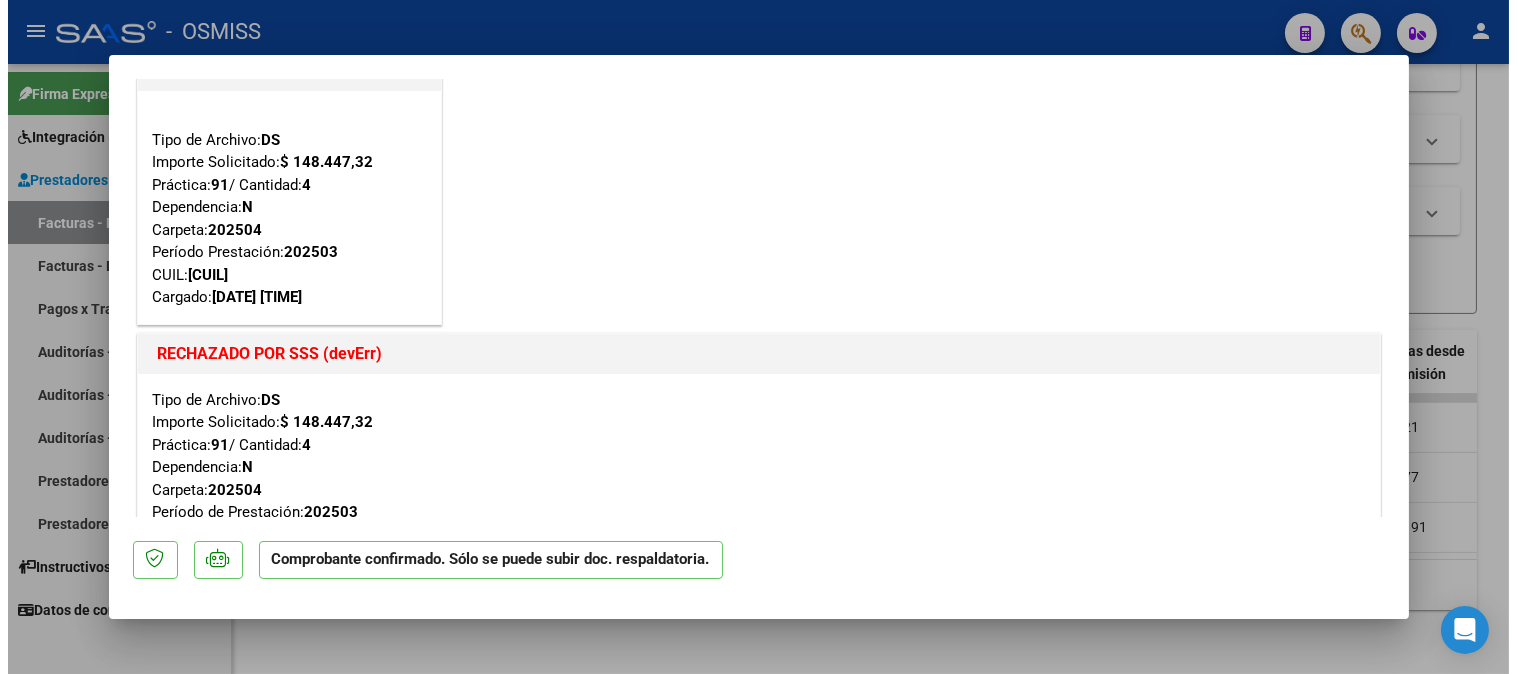 scroll, scrollTop: 0, scrollLeft: 0, axis: both 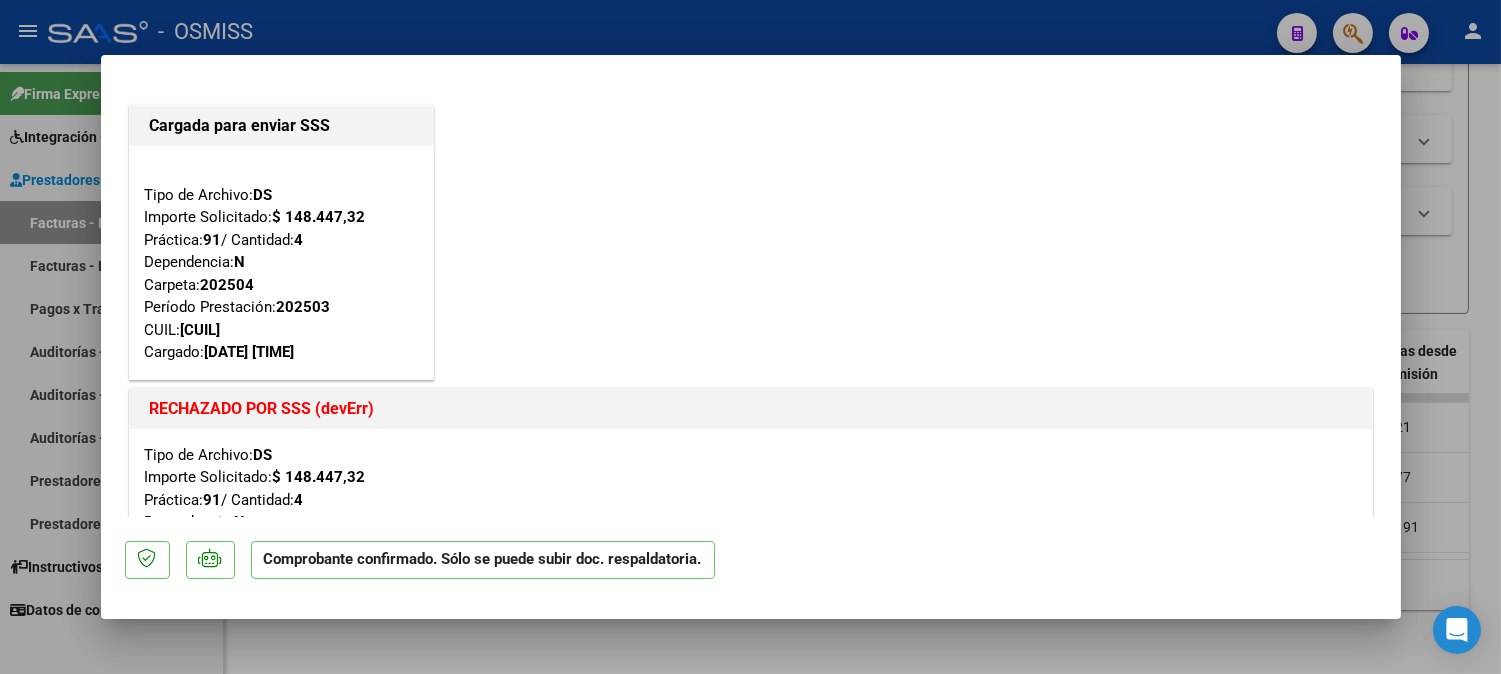 type 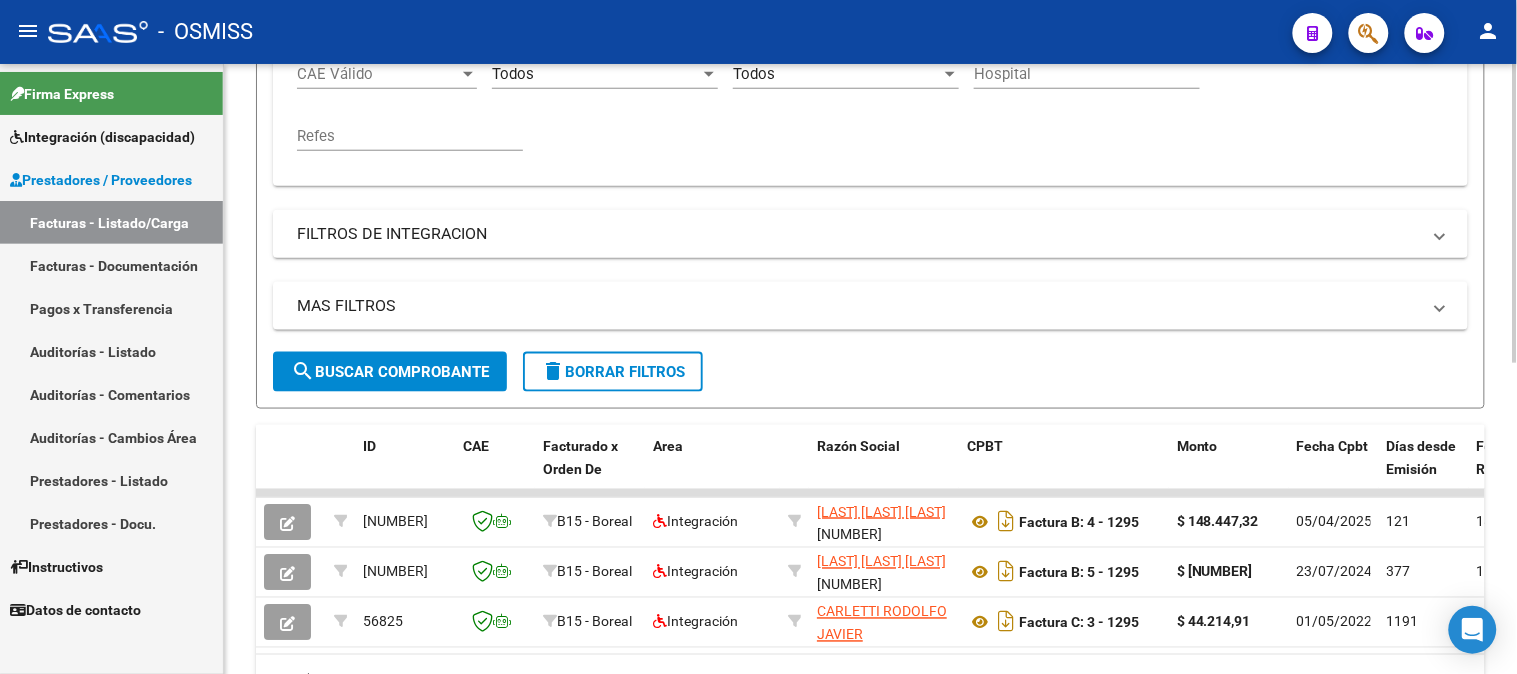 scroll, scrollTop: 298, scrollLeft: 0, axis: vertical 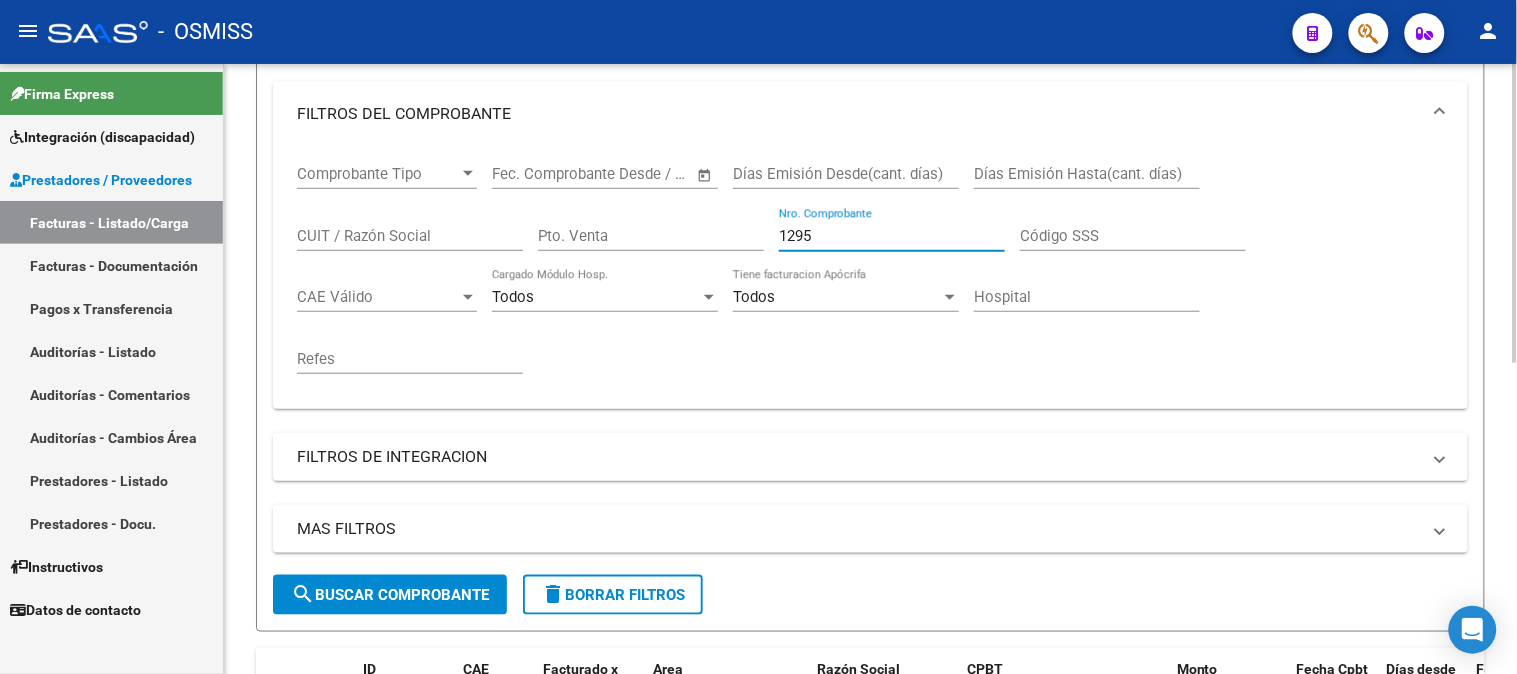 drag, startPoint x: 877, startPoint y: 240, endPoint x: 626, endPoint y: 236, distance: 251.03188 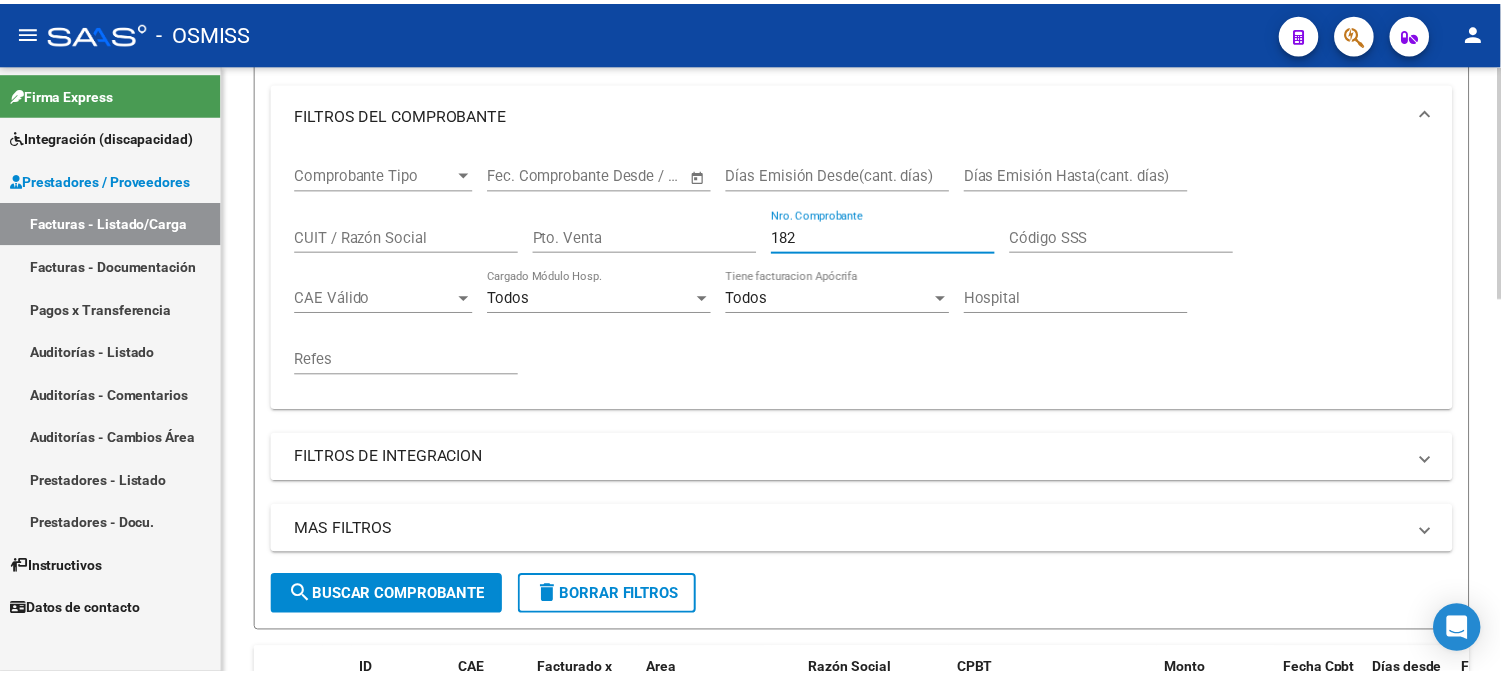 scroll, scrollTop: 521, scrollLeft: 0, axis: vertical 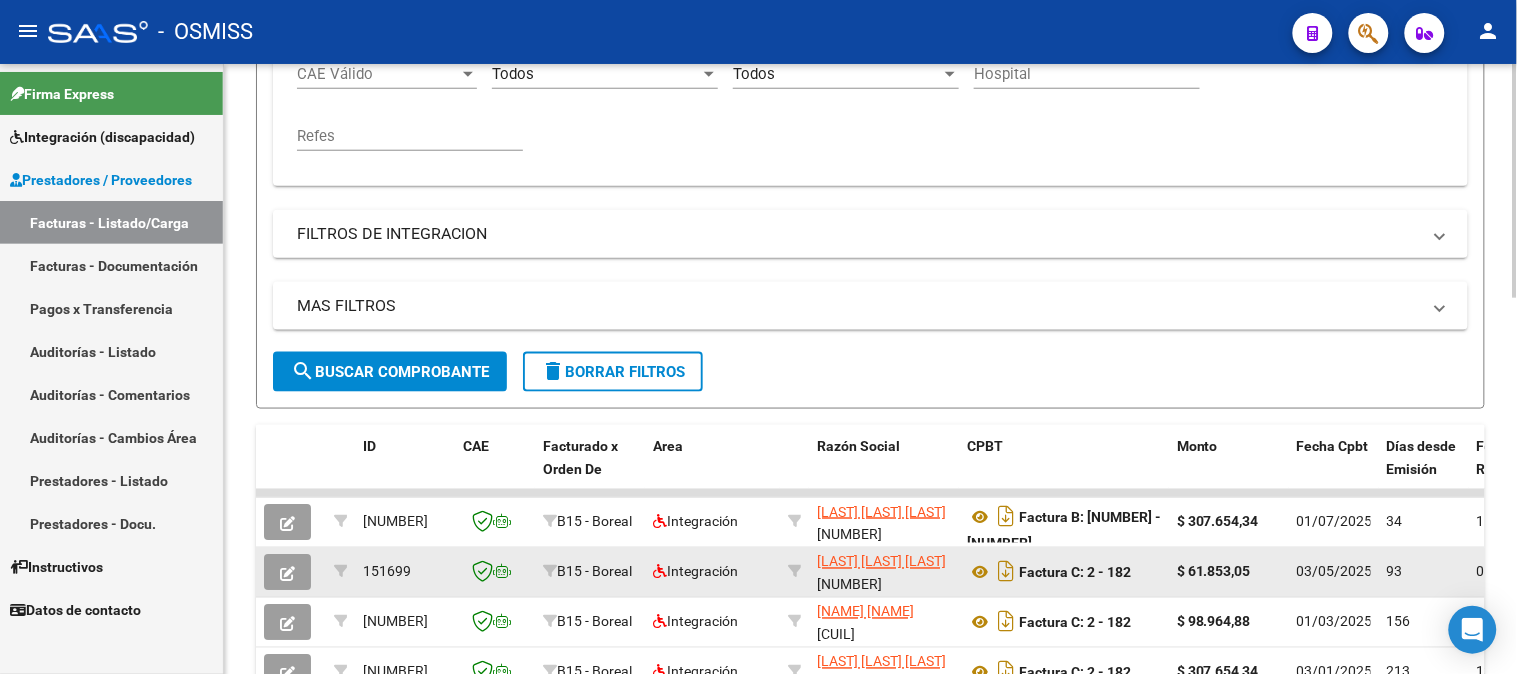 type on "182" 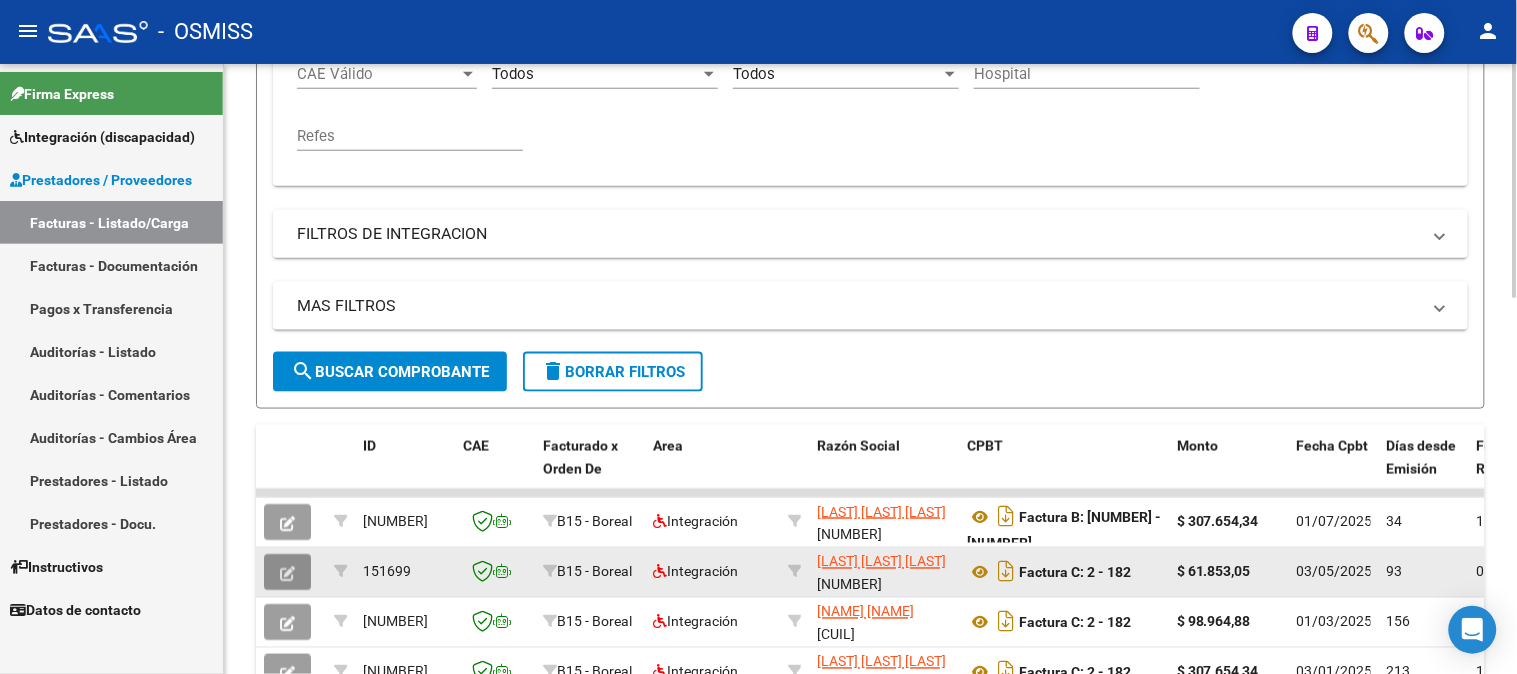 click 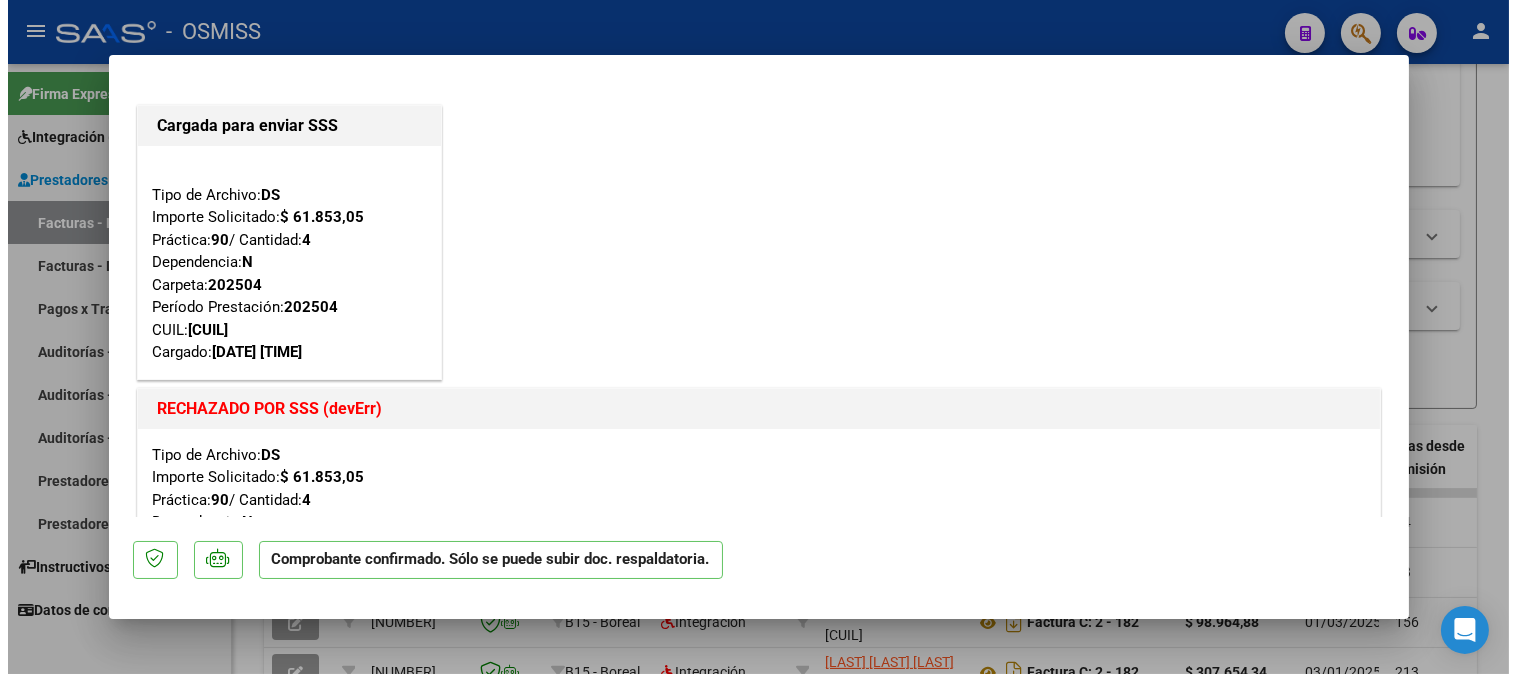 scroll, scrollTop: 222, scrollLeft: 0, axis: vertical 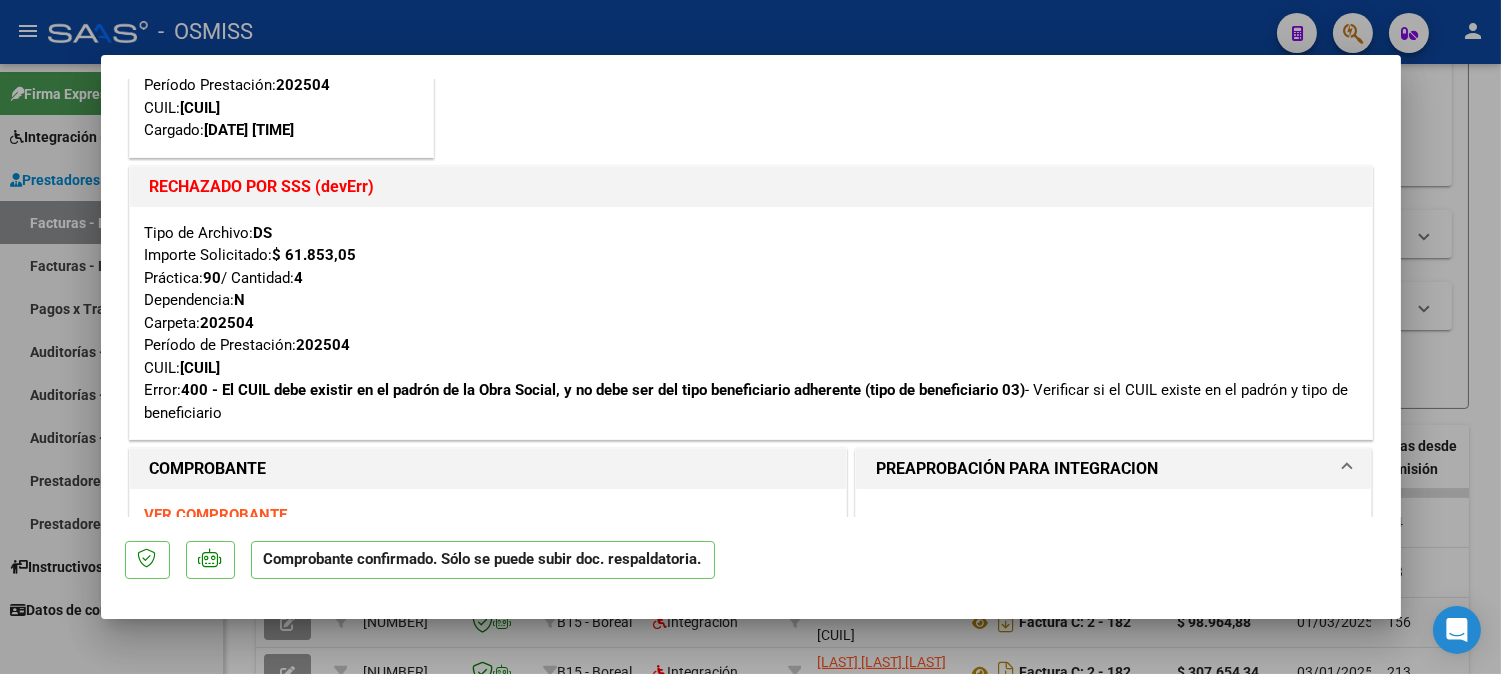 type 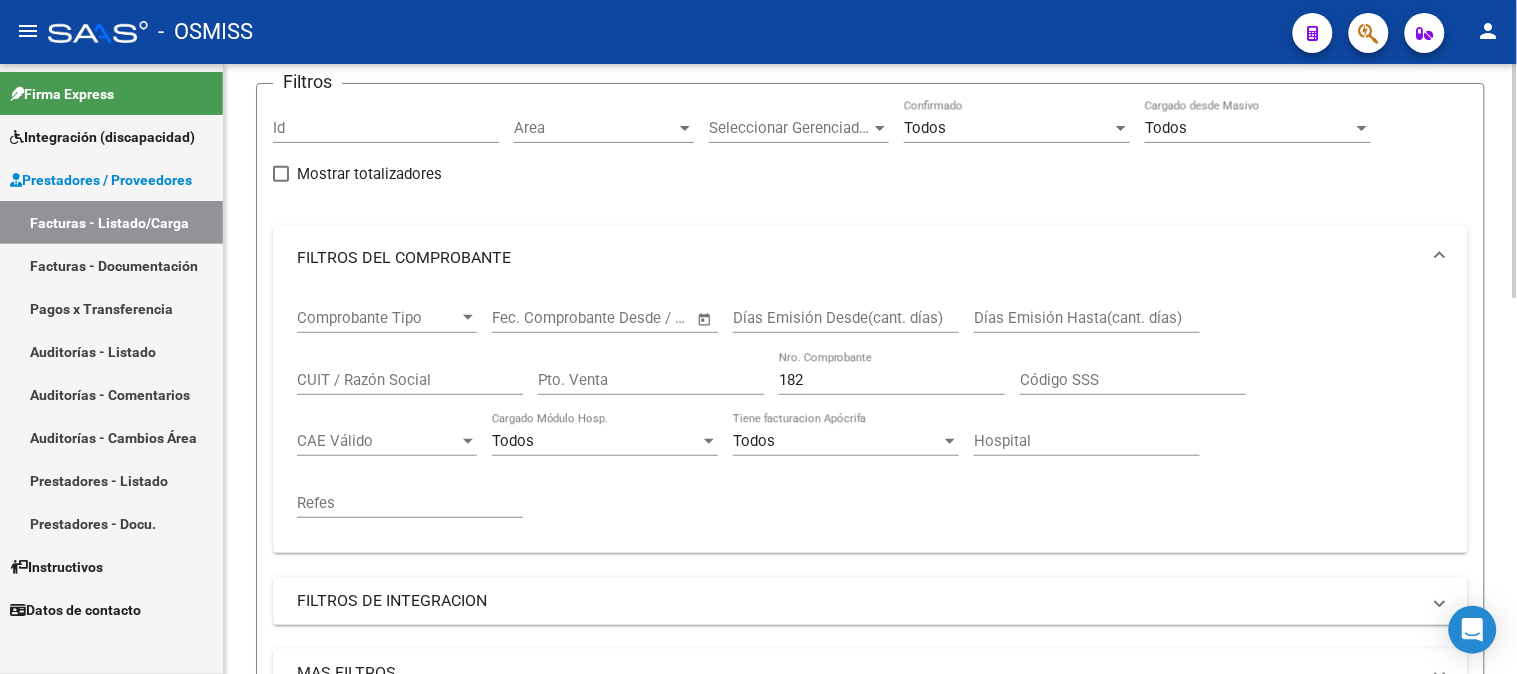 scroll, scrollTop: 76, scrollLeft: 0, axis: vertical 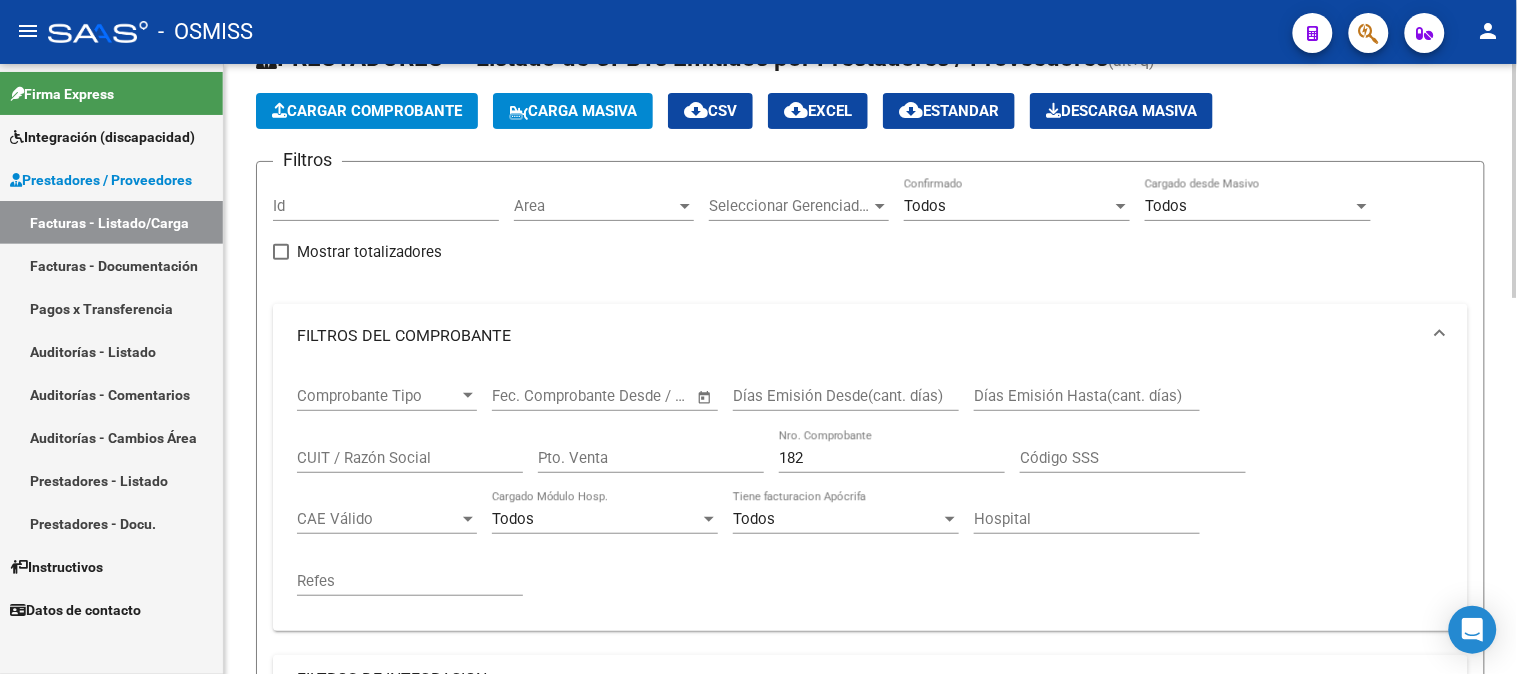 drag, startPoint x: 858, startPoint y: 471, endPoint x: 677, endPoint y: 461, distance: 181.27603 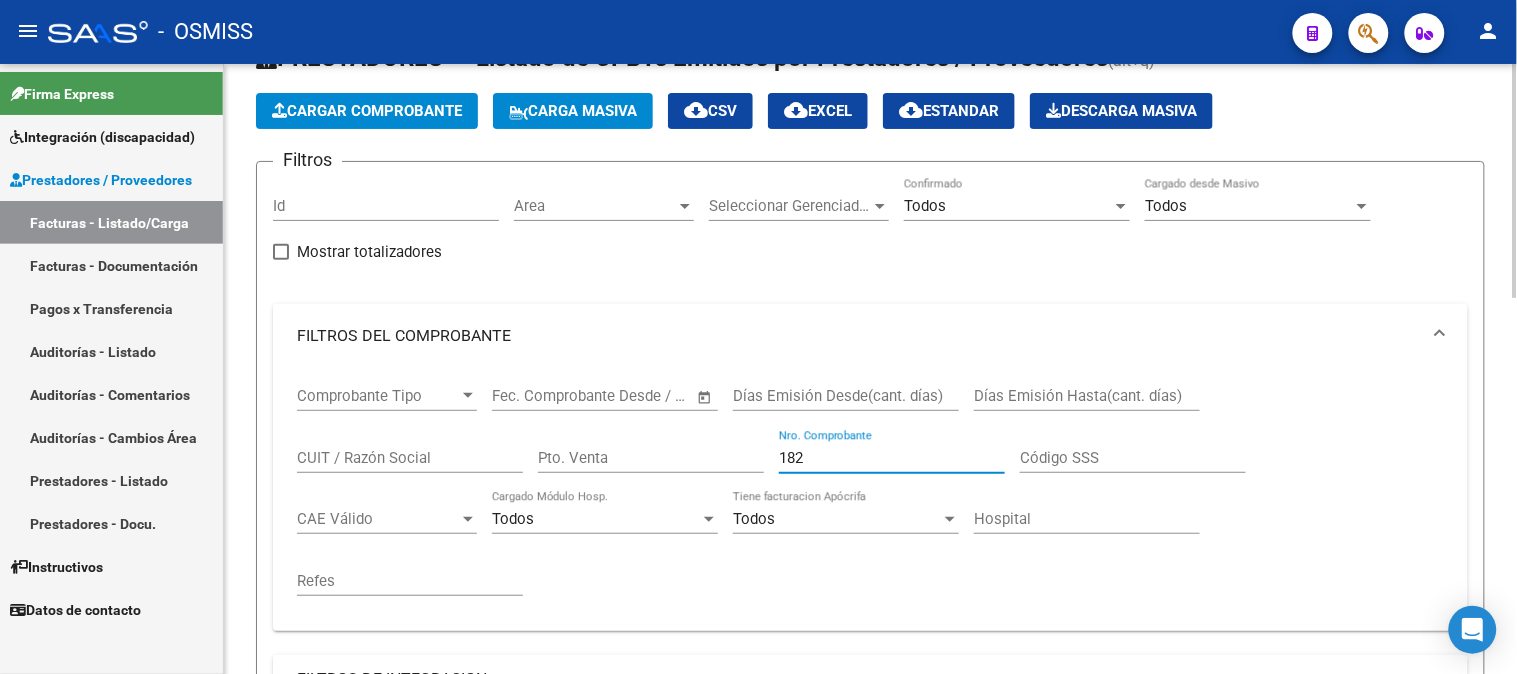 drag, startPoint x: 827, startPoint y: 454, endPoint x: 694, endPoint y: 467, distance: 133.63383 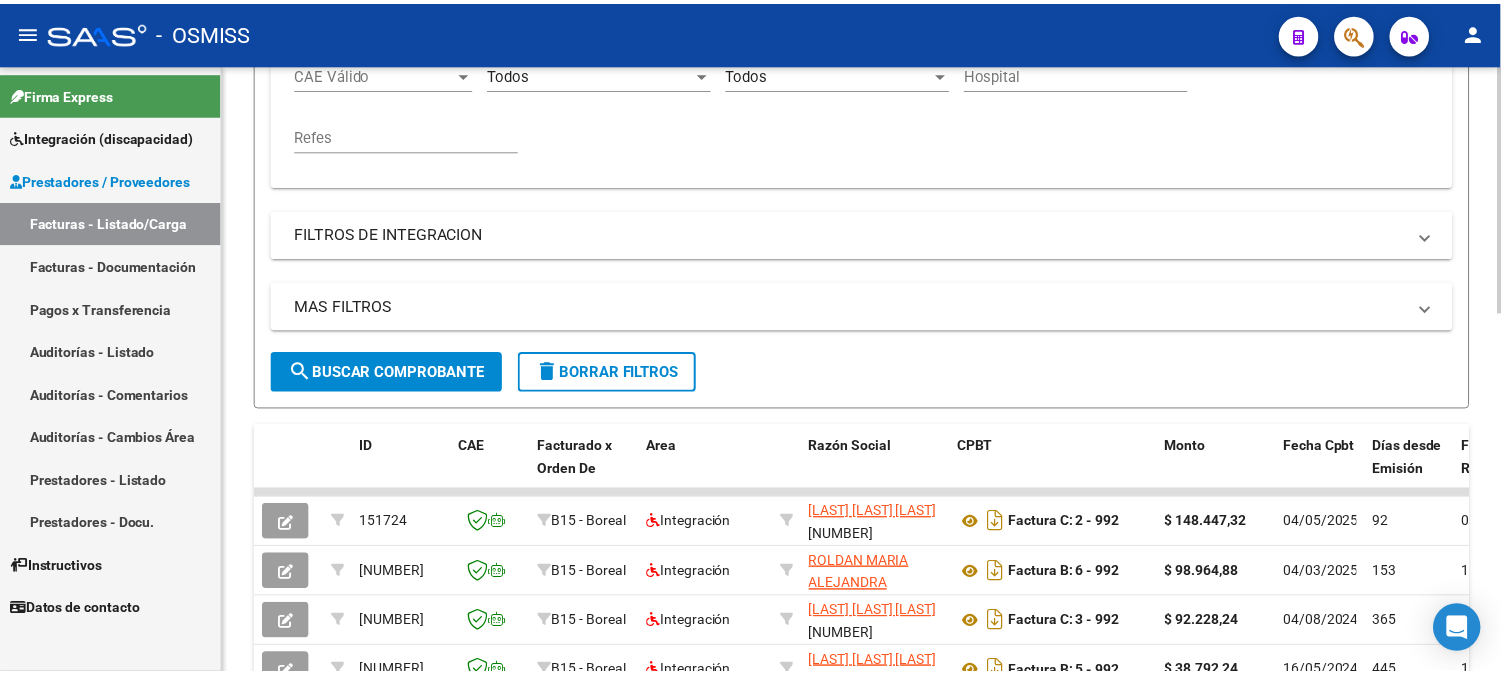 scroll, scrollTop: 632, scrollLeft: 0, axis: vertical 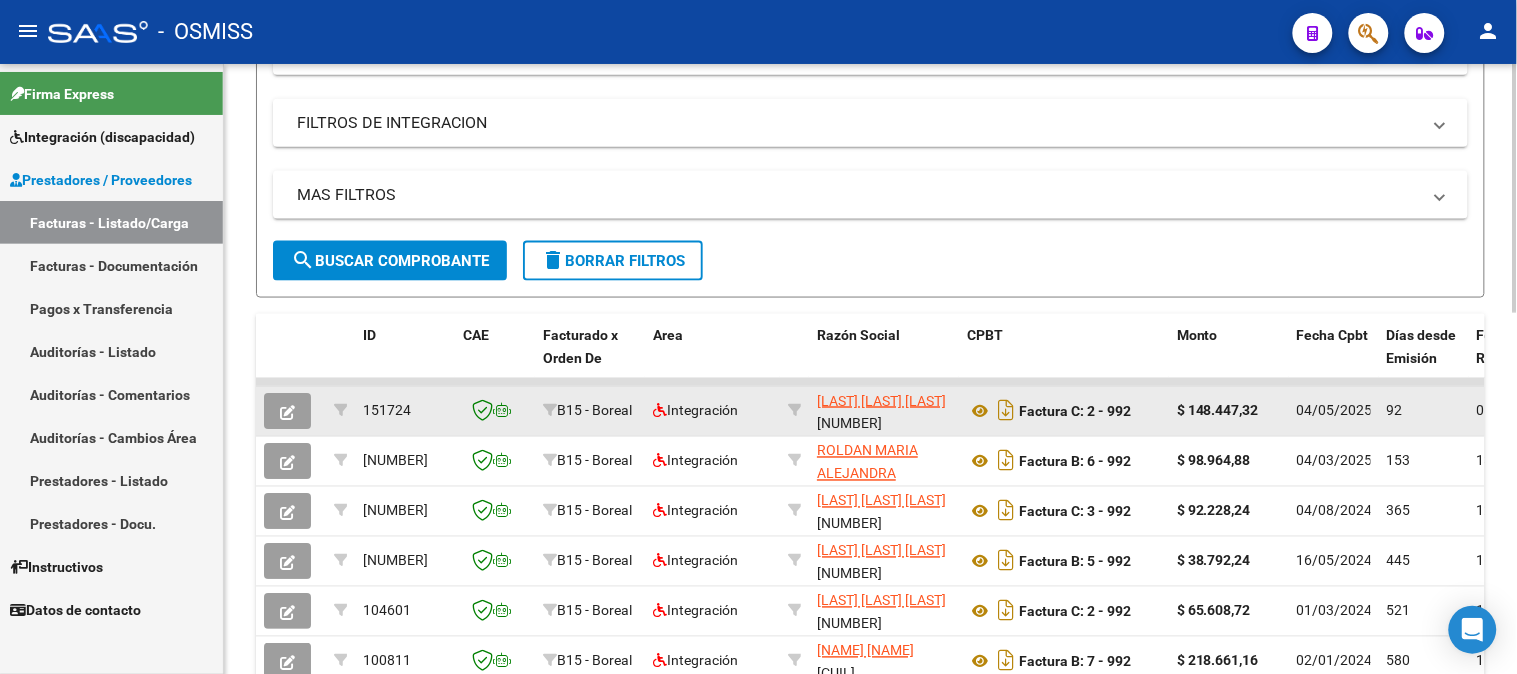 type on "992" 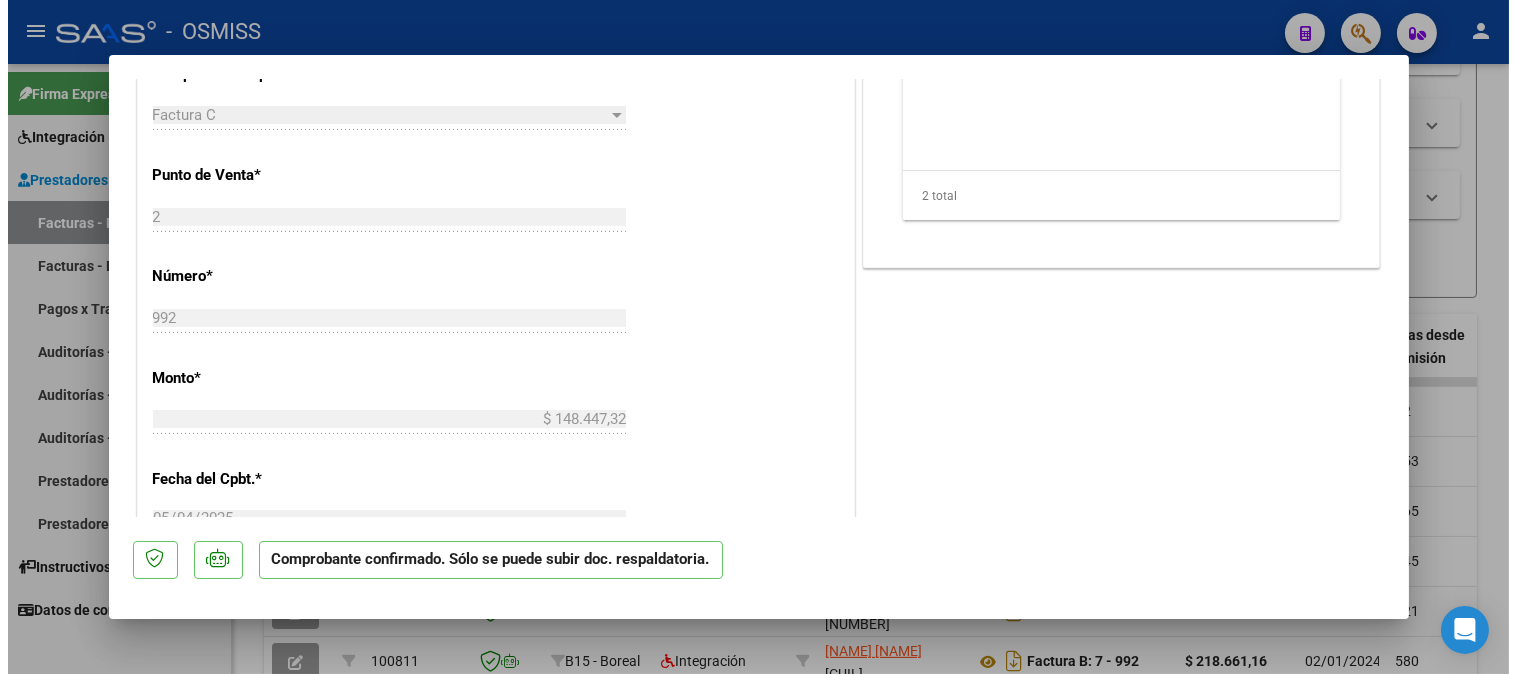 scroll, scrollTop: 1333, scrollLeft: 0, axis: vertical 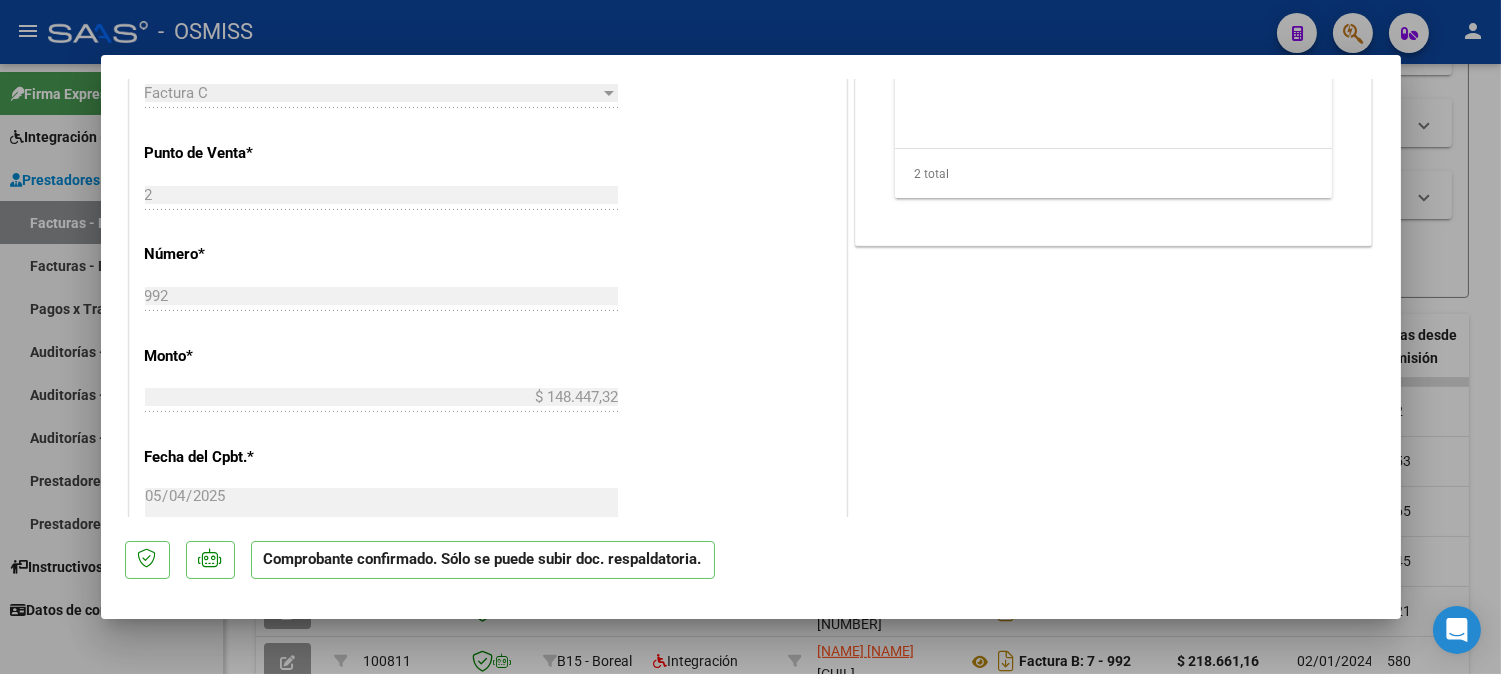 type 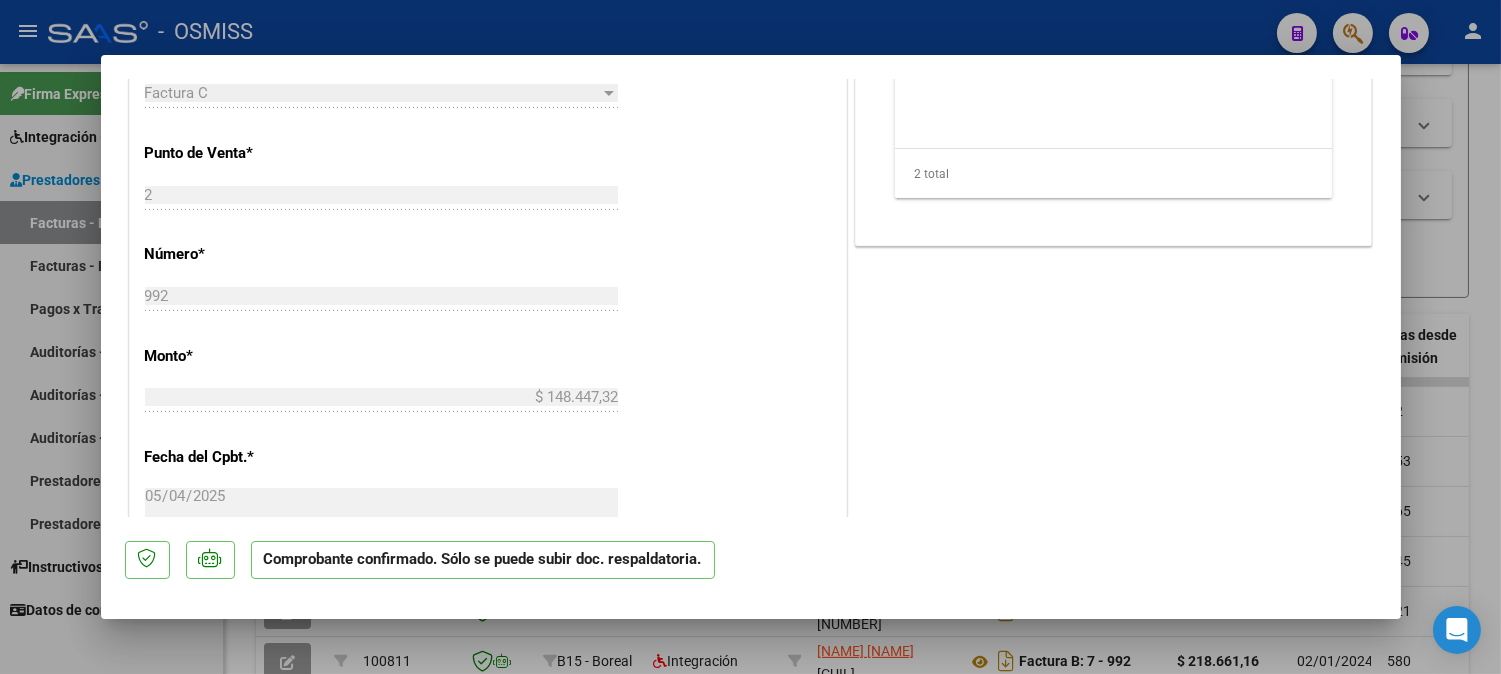 type 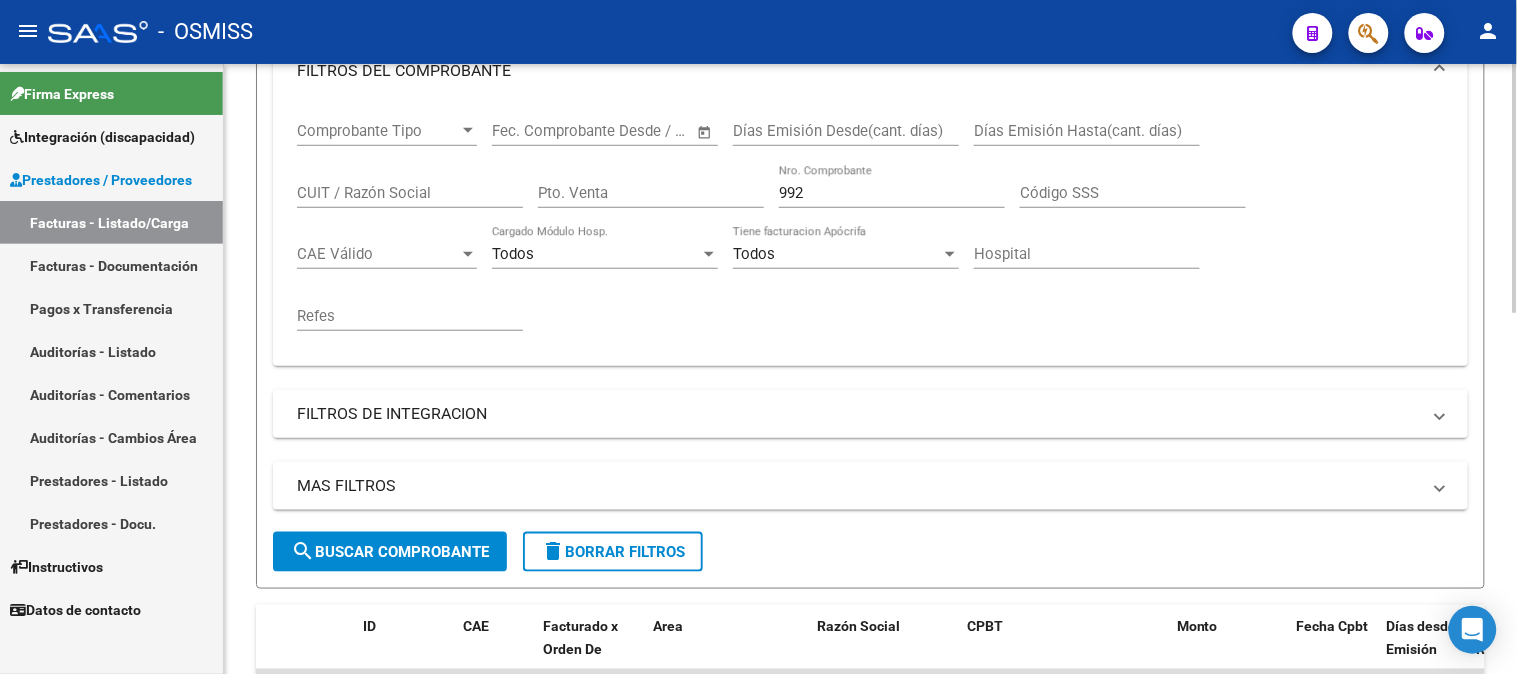 scroll, scrollTop: 298, scrollLeft: 0, axis: vertical 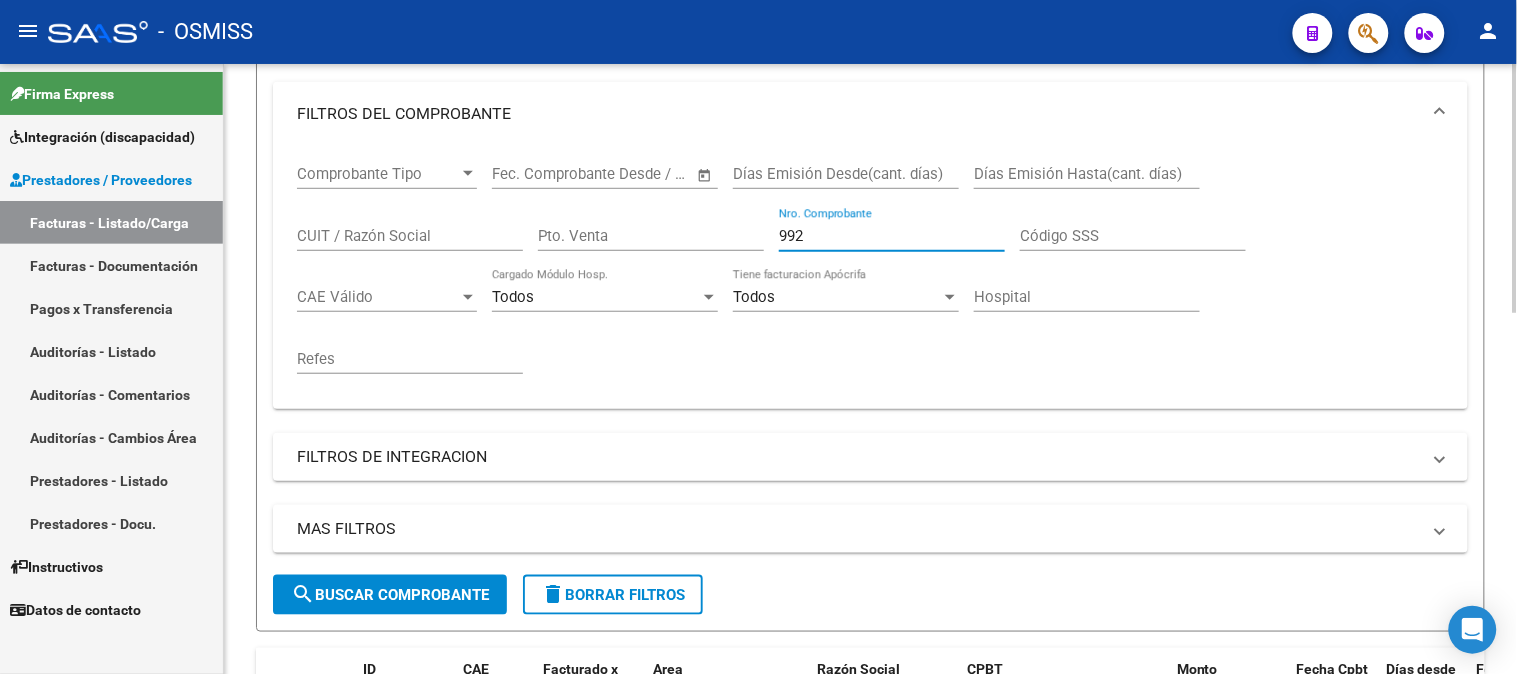 drag, startPoint x: 856, startPoint y: 236, endPoint x: 615, endPoint y: 252, distance: 241.53053 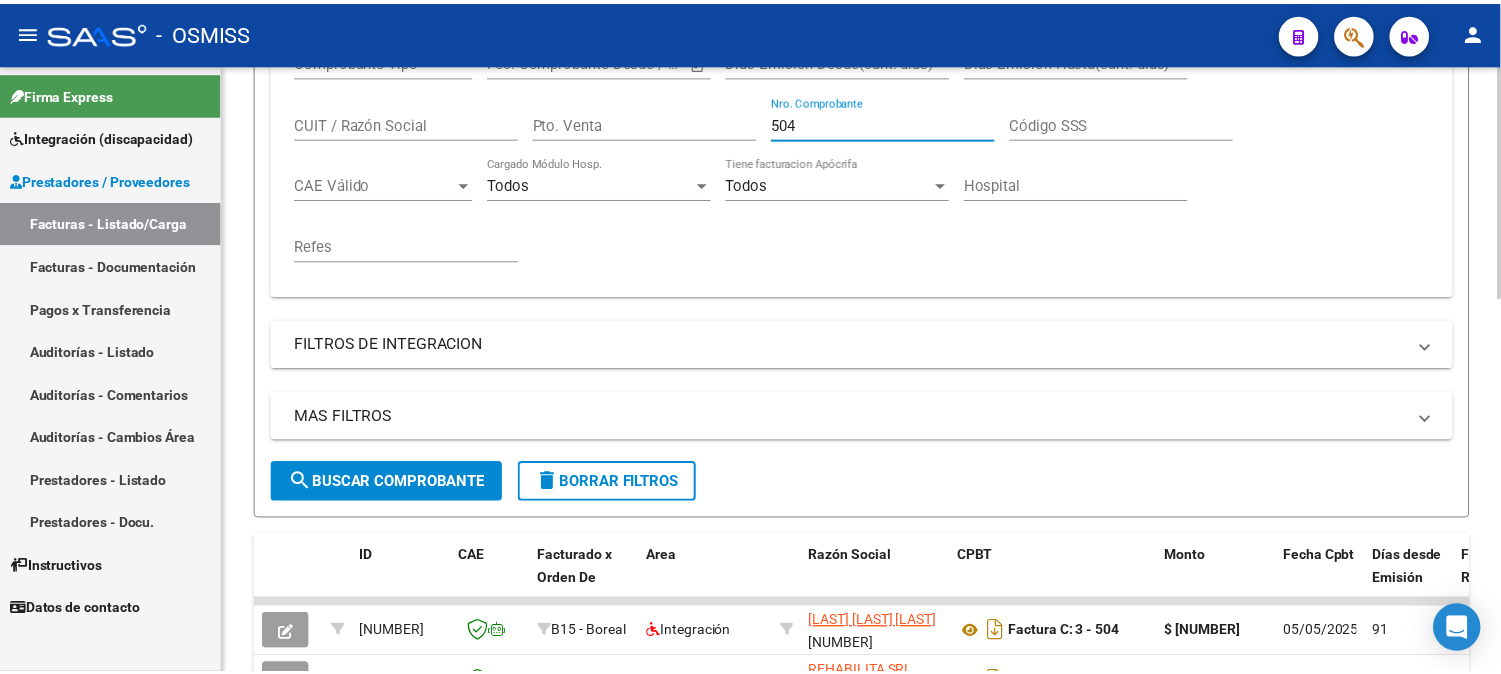 scroll, scrollTop: 632, scrollLeft: 0, axis: vertical 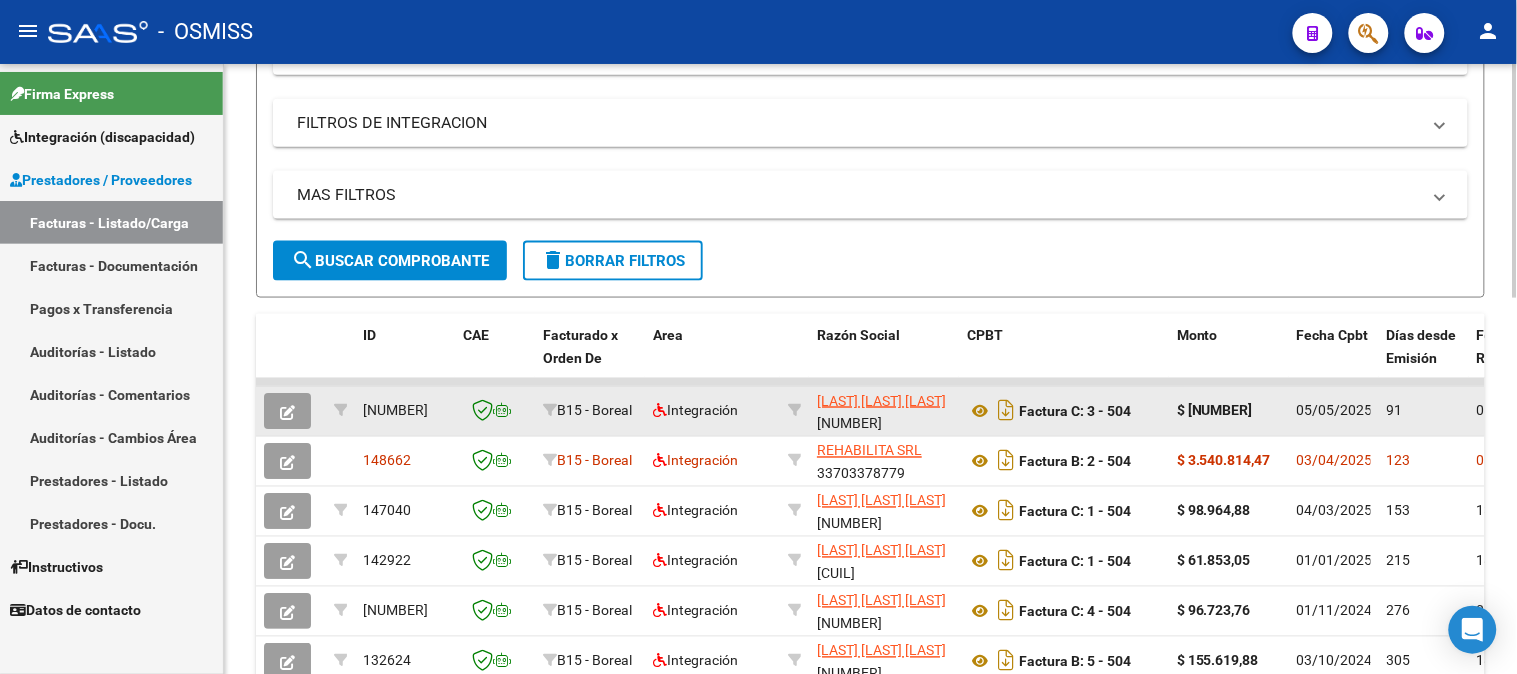 type on "504" 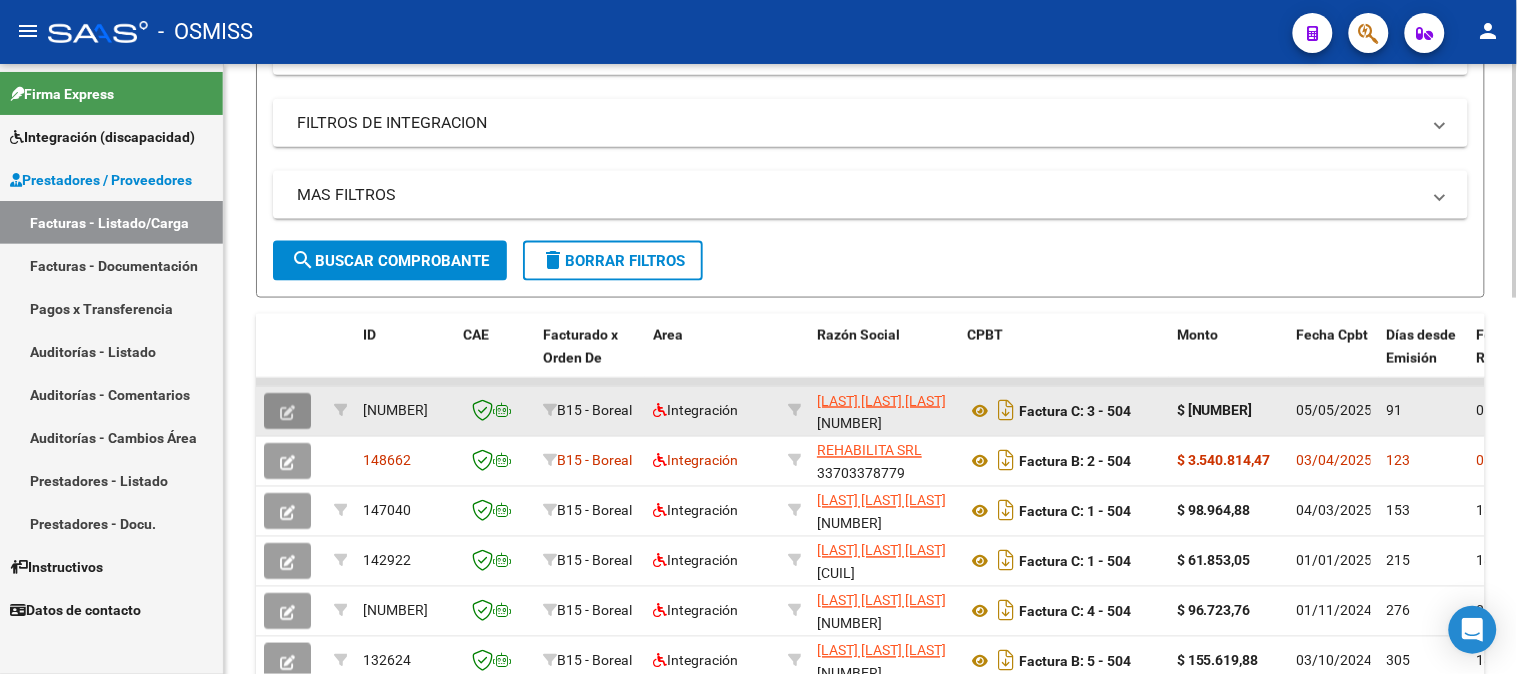 click 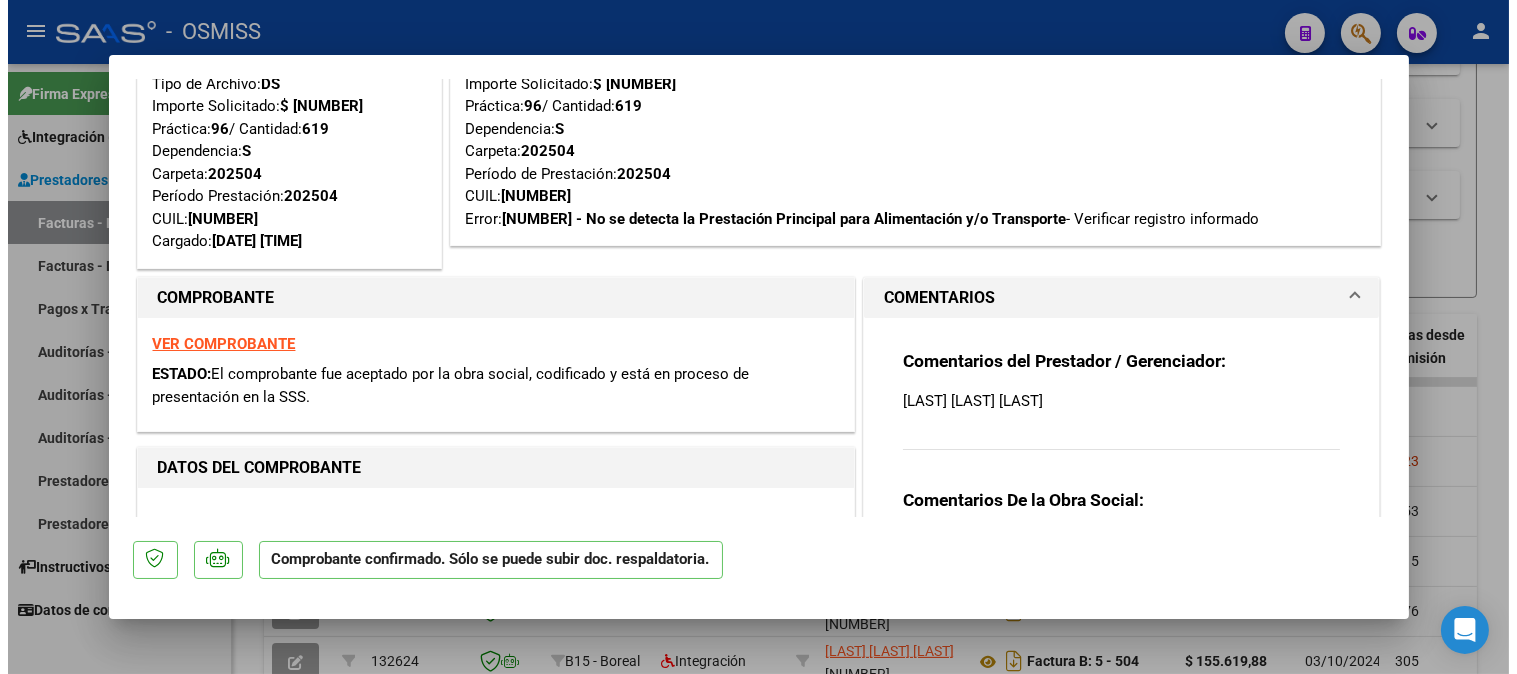 scroll, scrollTop: 0, scrollLeft: 0, axis: both 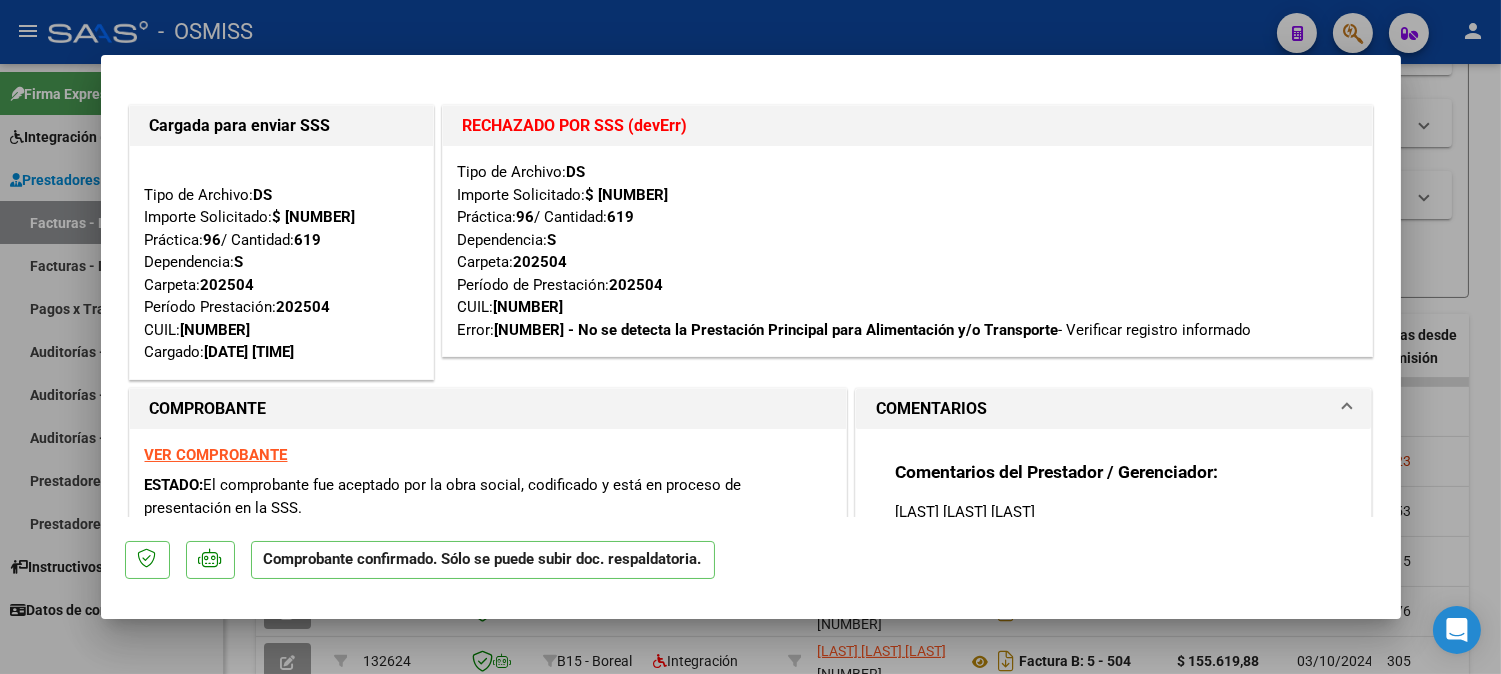 type 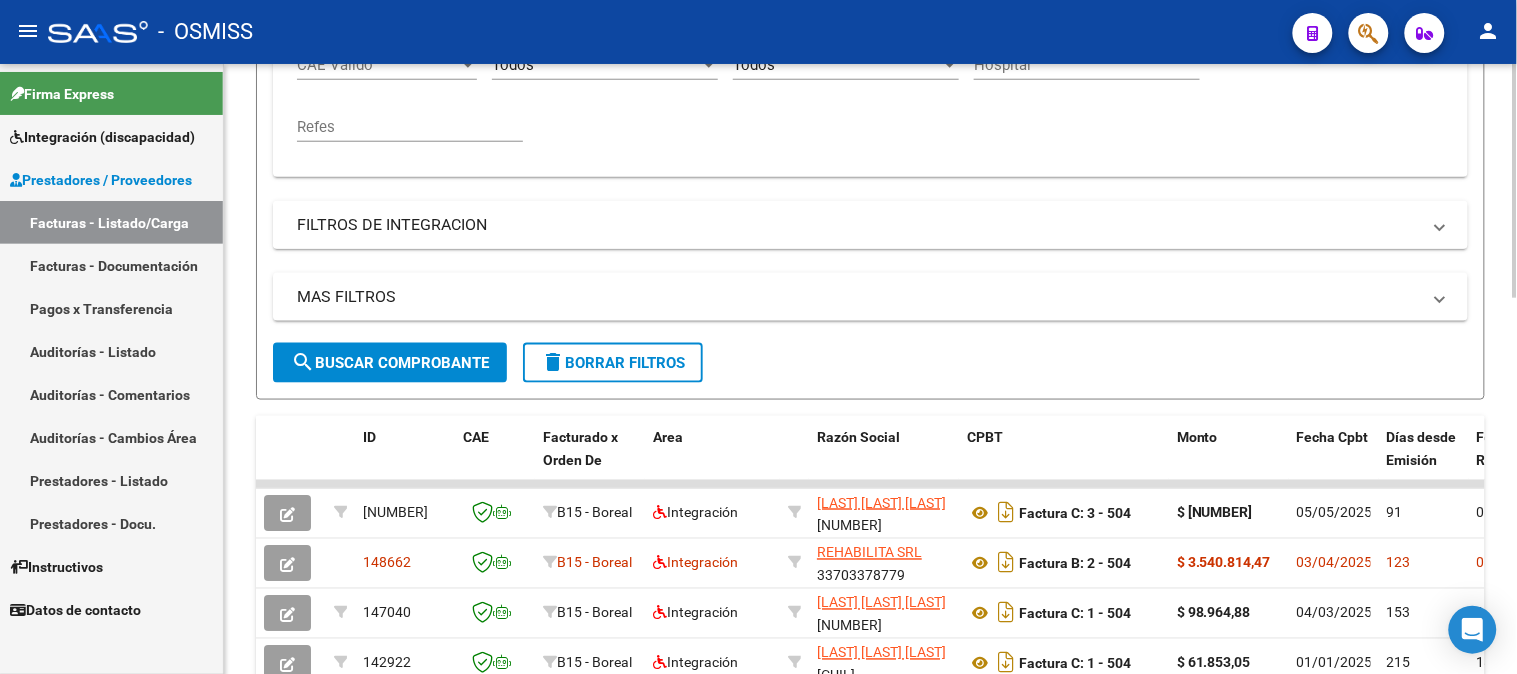 scroll, scrollTop: 76, scrollLeft: 0, axis: vertical 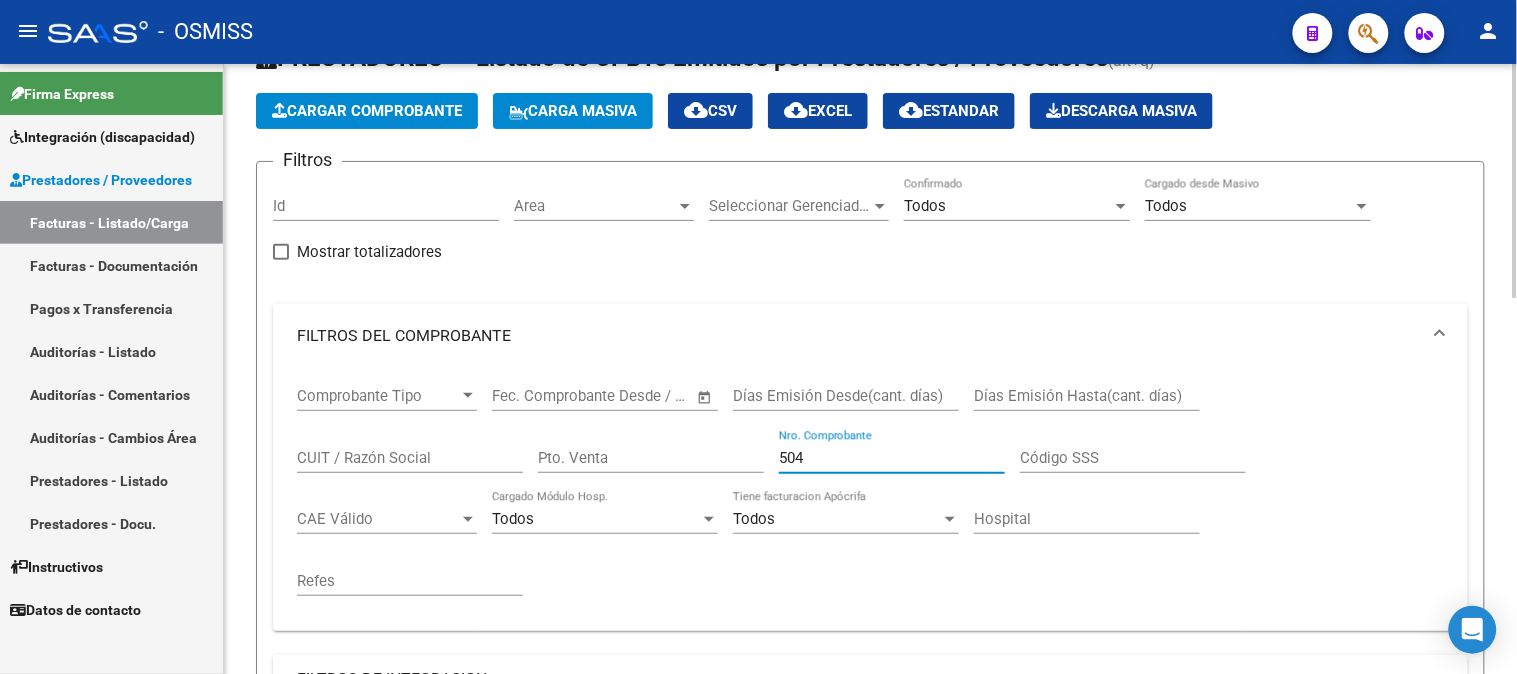 drag, startPoint x: 823, startPoint y: 457, endPoint x: 575, endPoint y: 497, distance: 251.2051 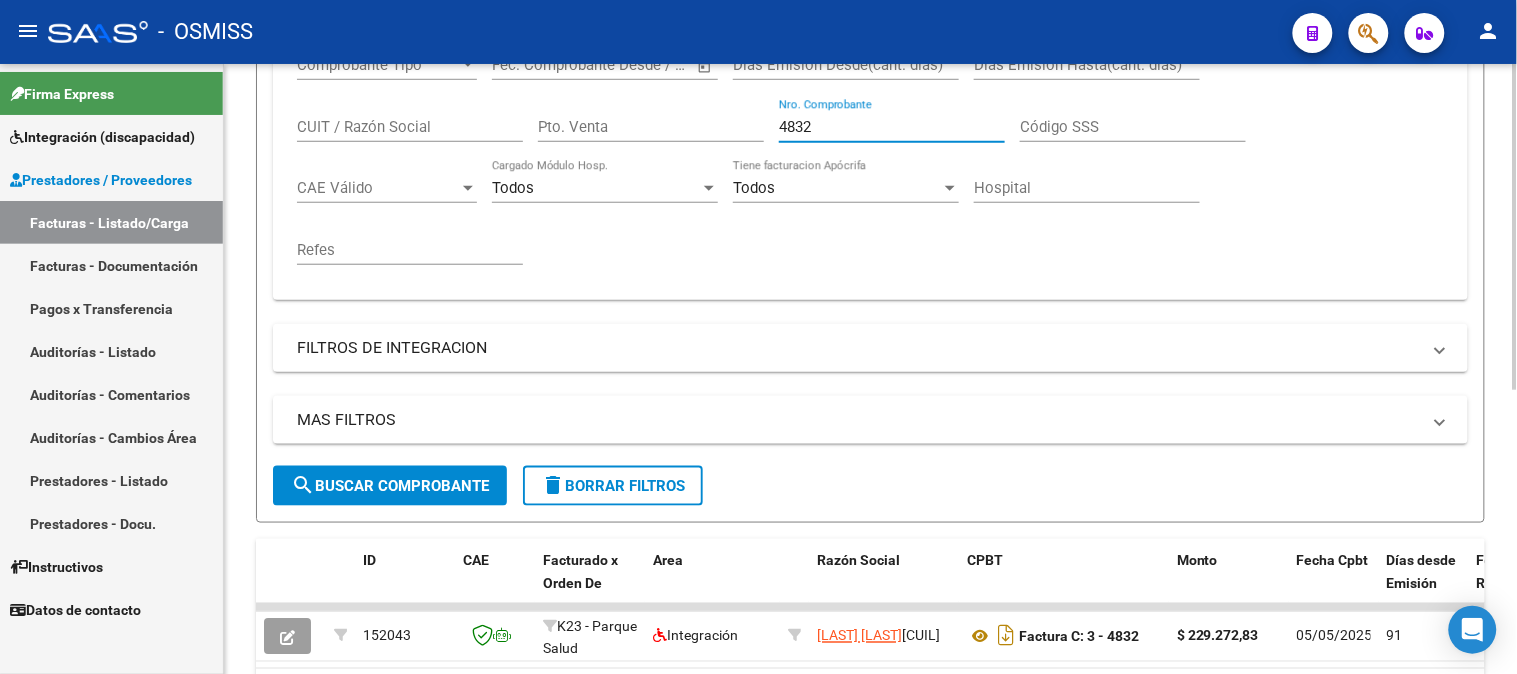 scroll, scrollTop: 410, scrollLeft: 0, axis: vertical 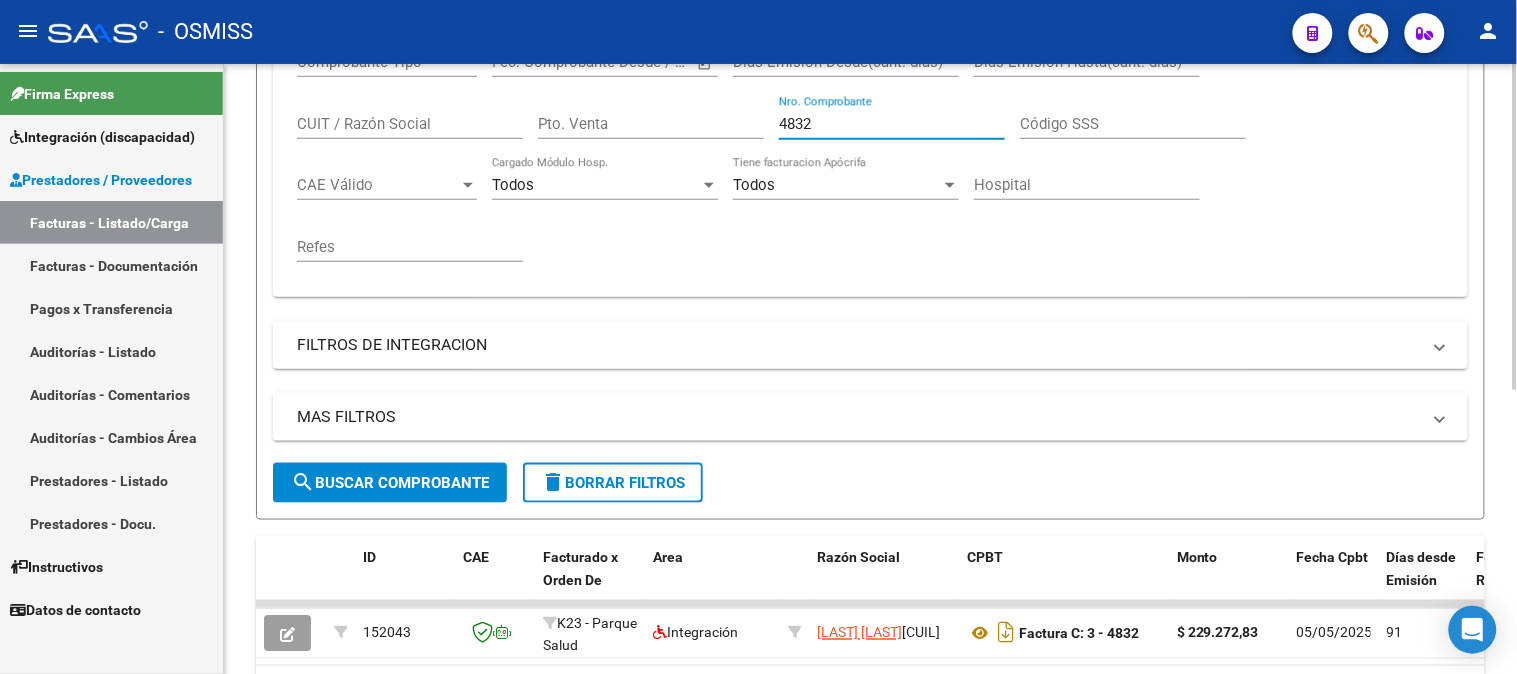 type on "4832" 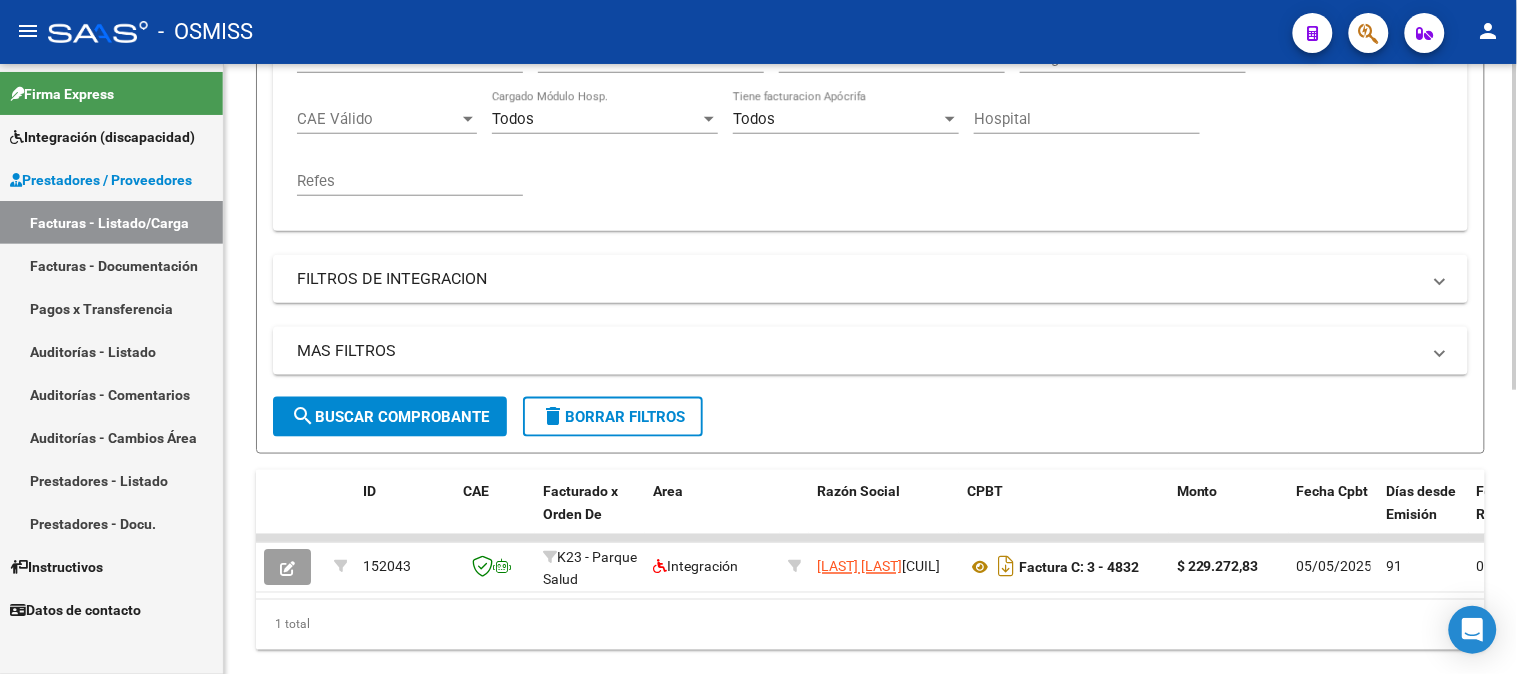 scroll, scrollTop: 532, scrollLeft: 0, axis: vertical 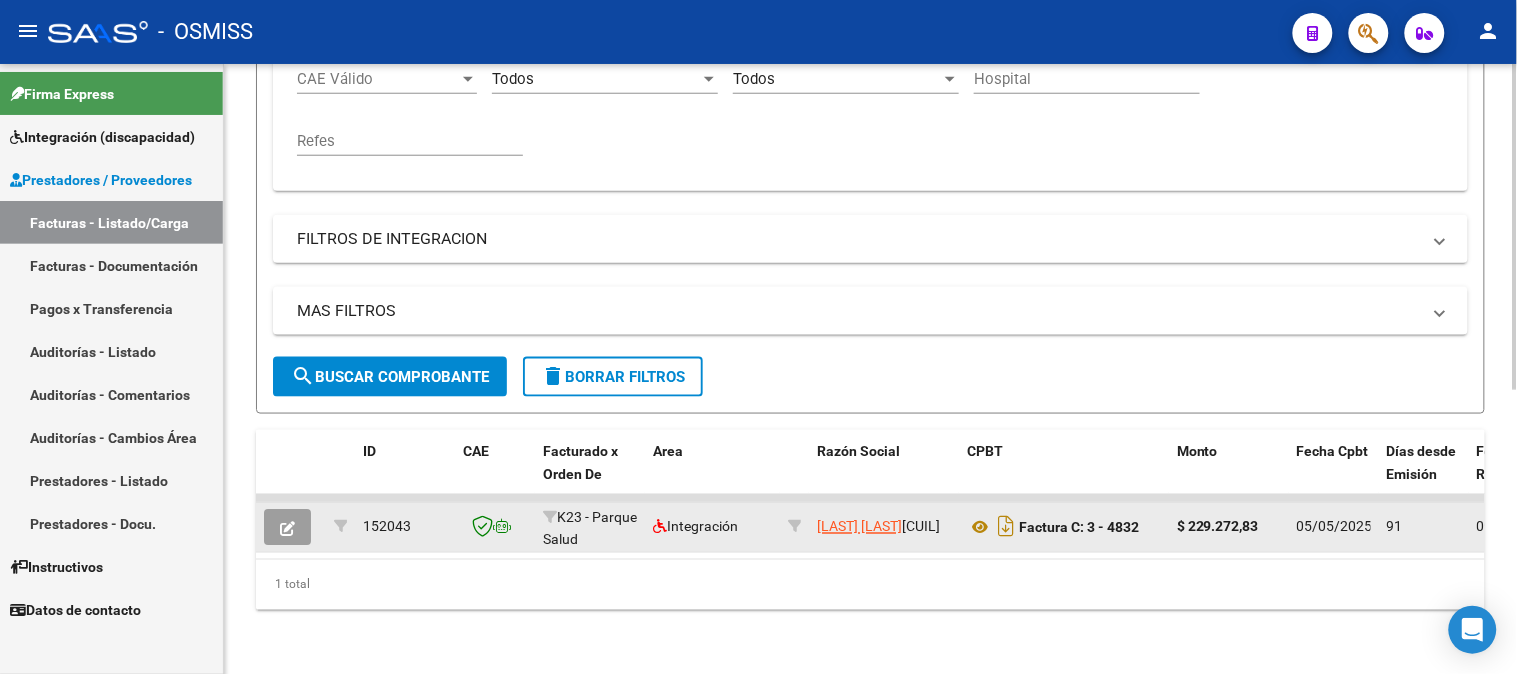 click 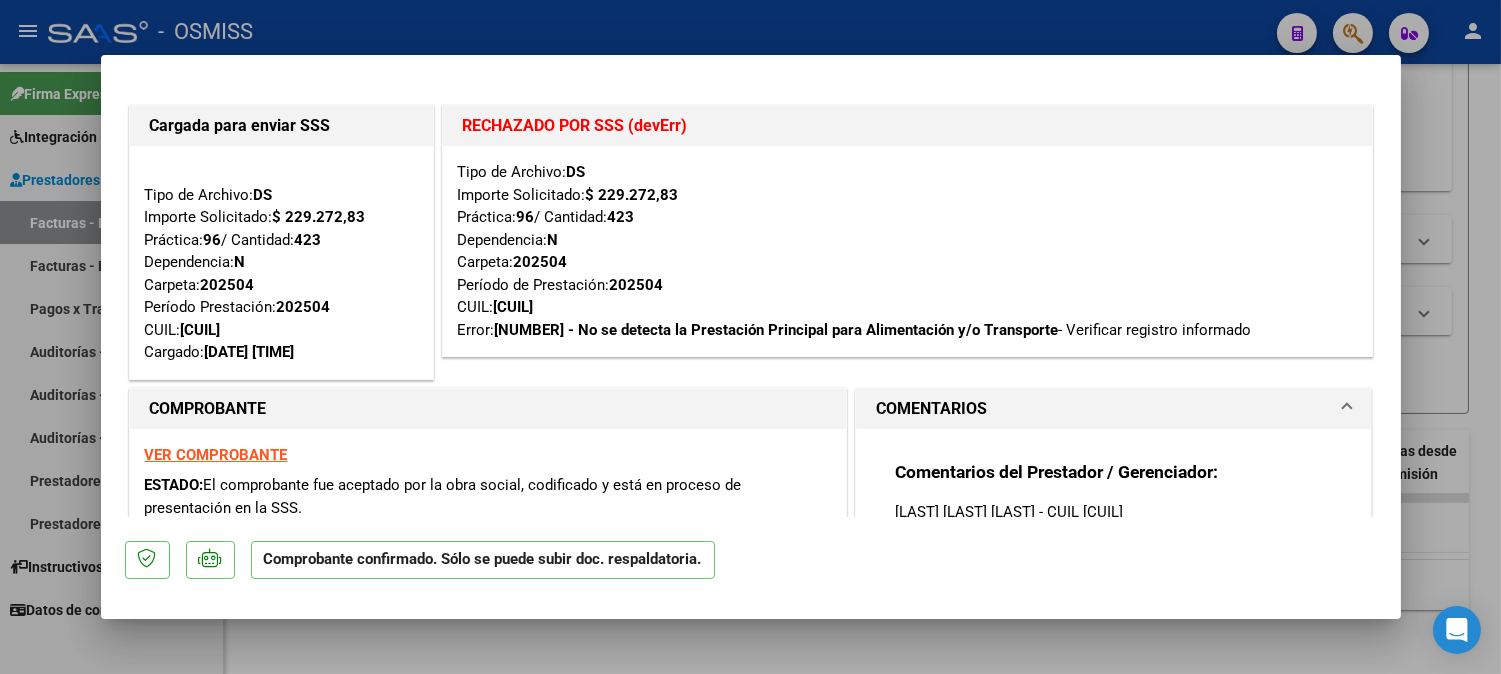 type 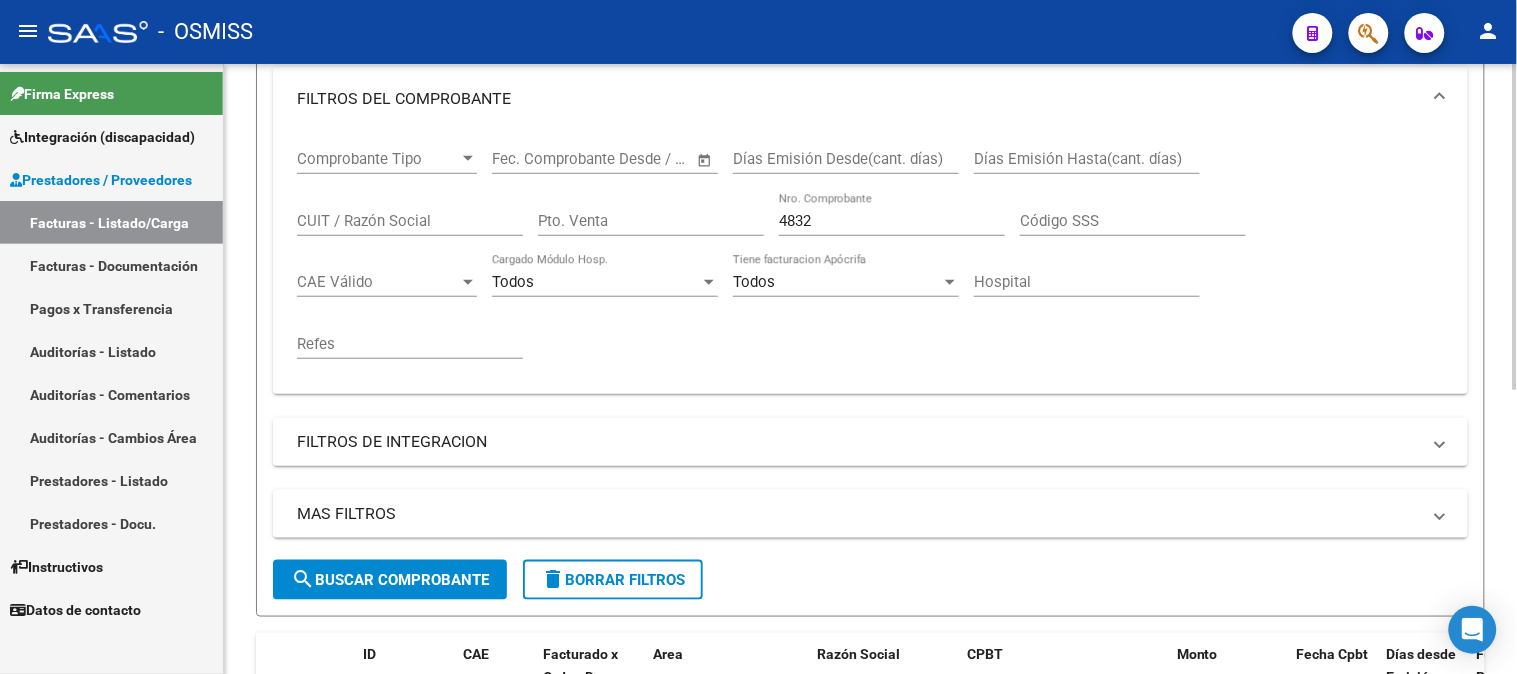 scroll, scrollTop: 310, scrollLeft: 0, axis: vertical 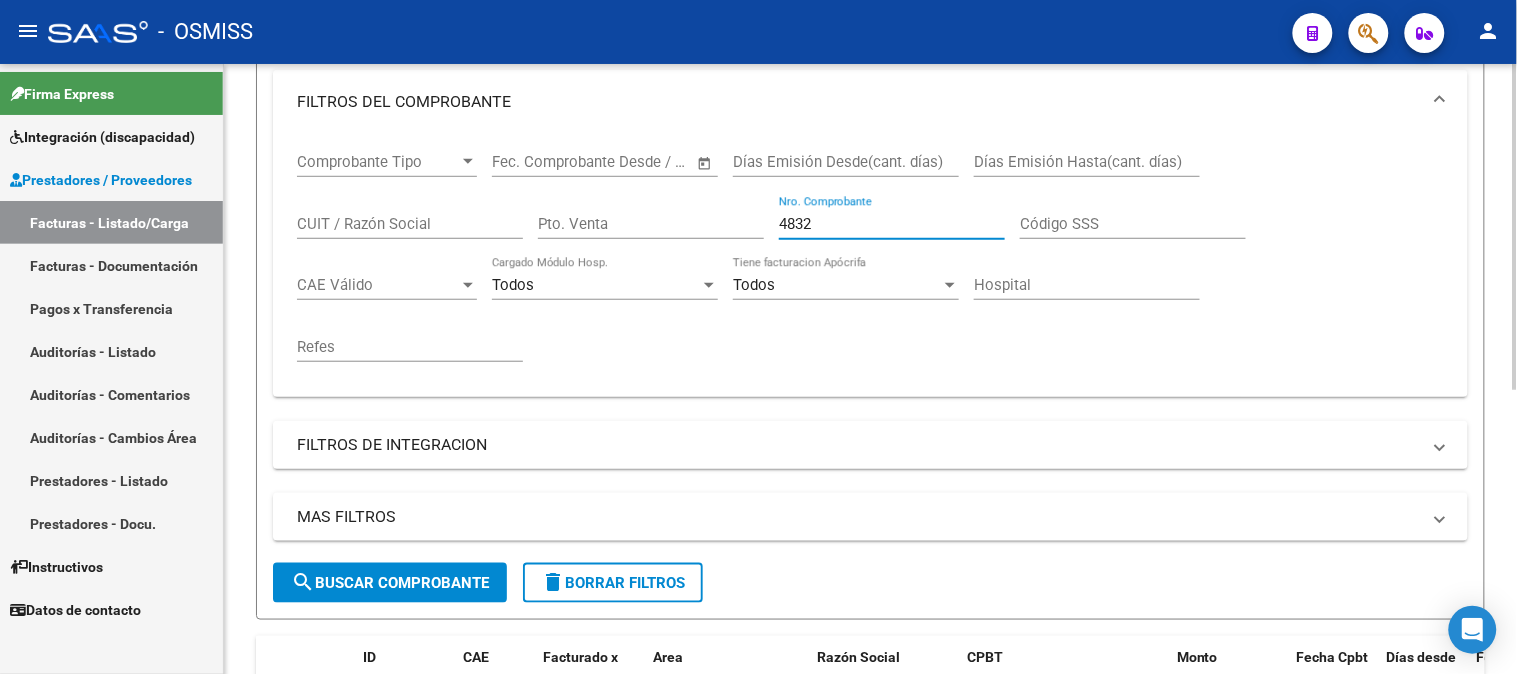 drag, startPoint x: 844, startPoint y: 226, endPoint x: 715, endPoint y: 206, distance: 130.54118 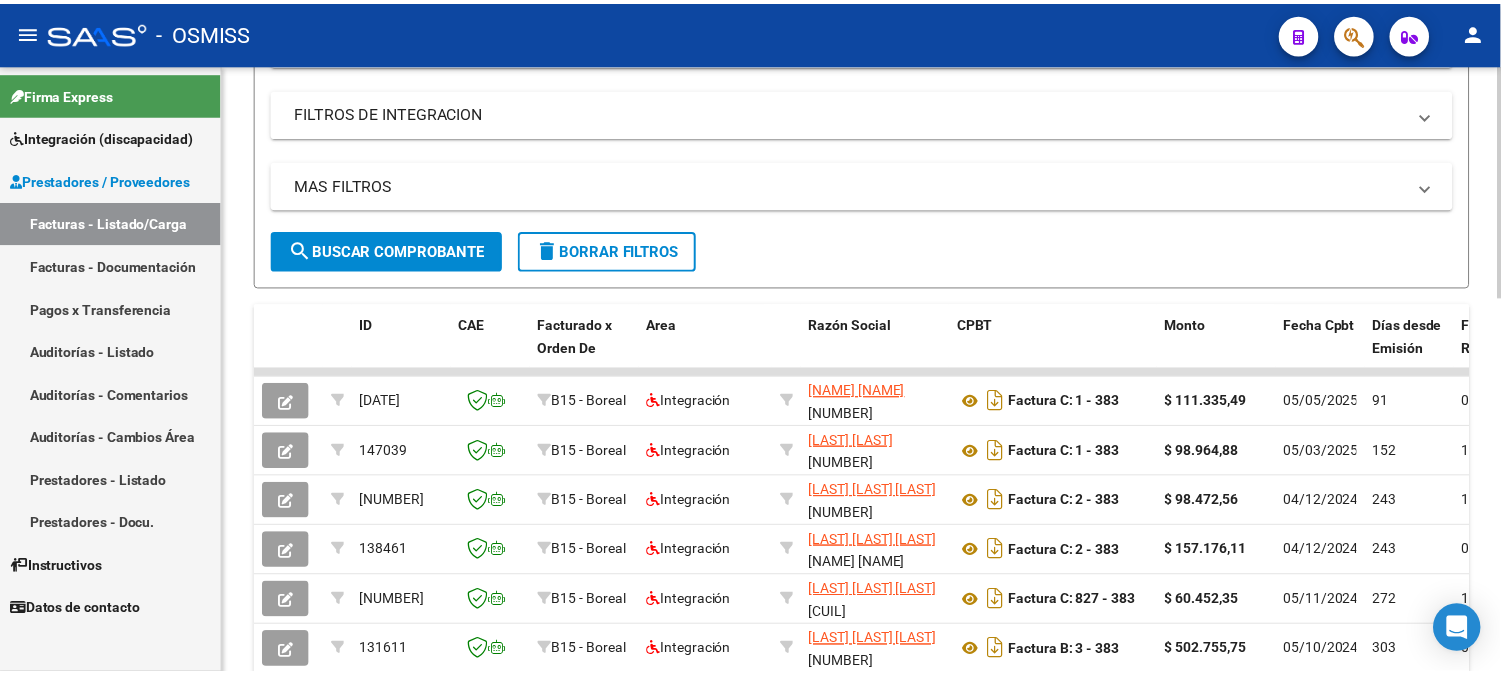scroll, scrollTop: 643, scrollLeft: 0, axis: vertical 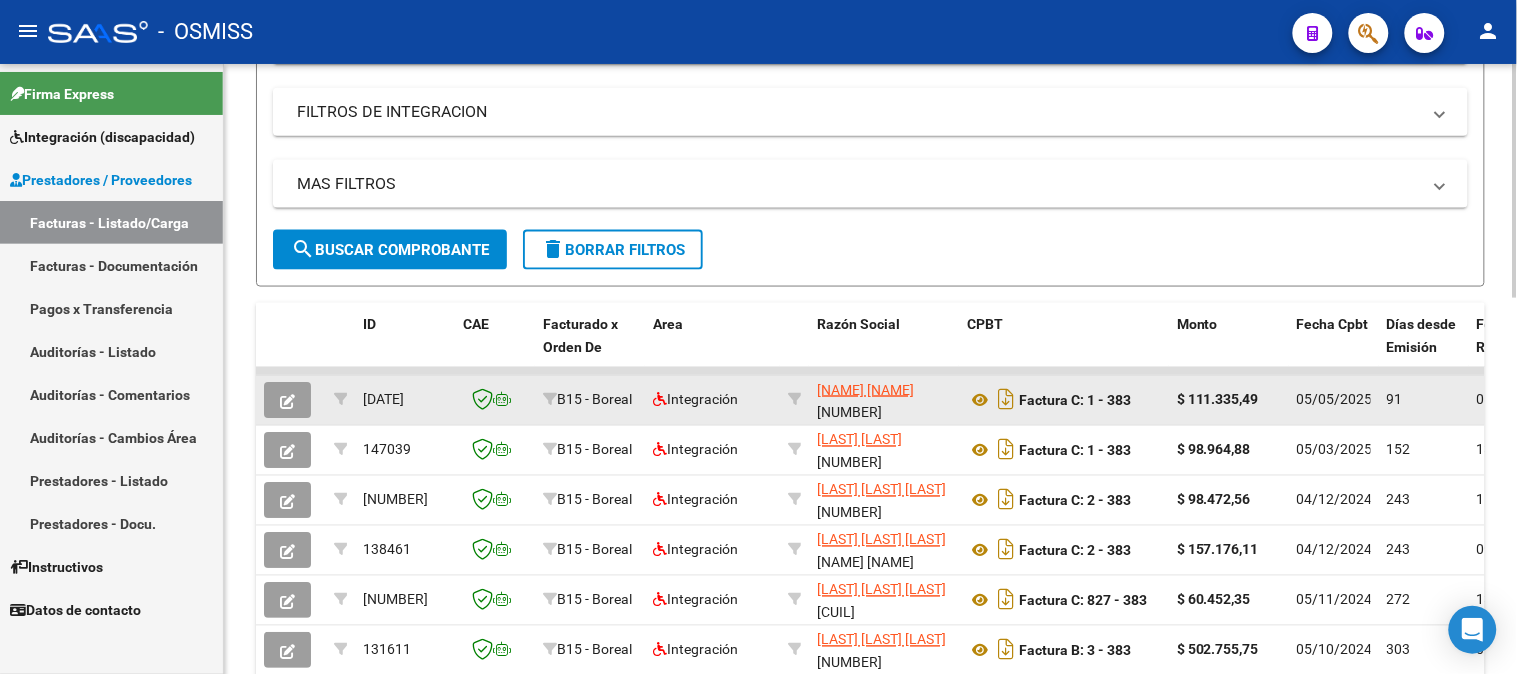 type on "383" 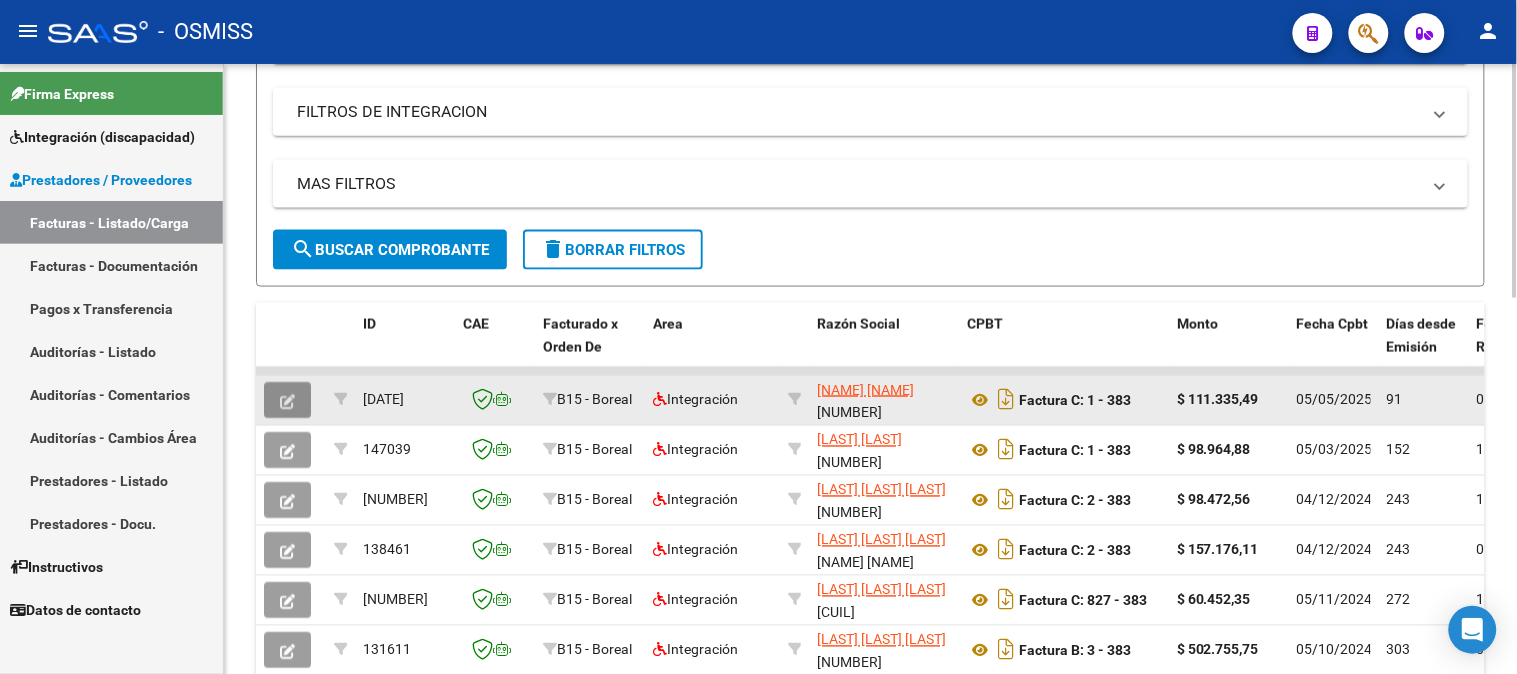 click 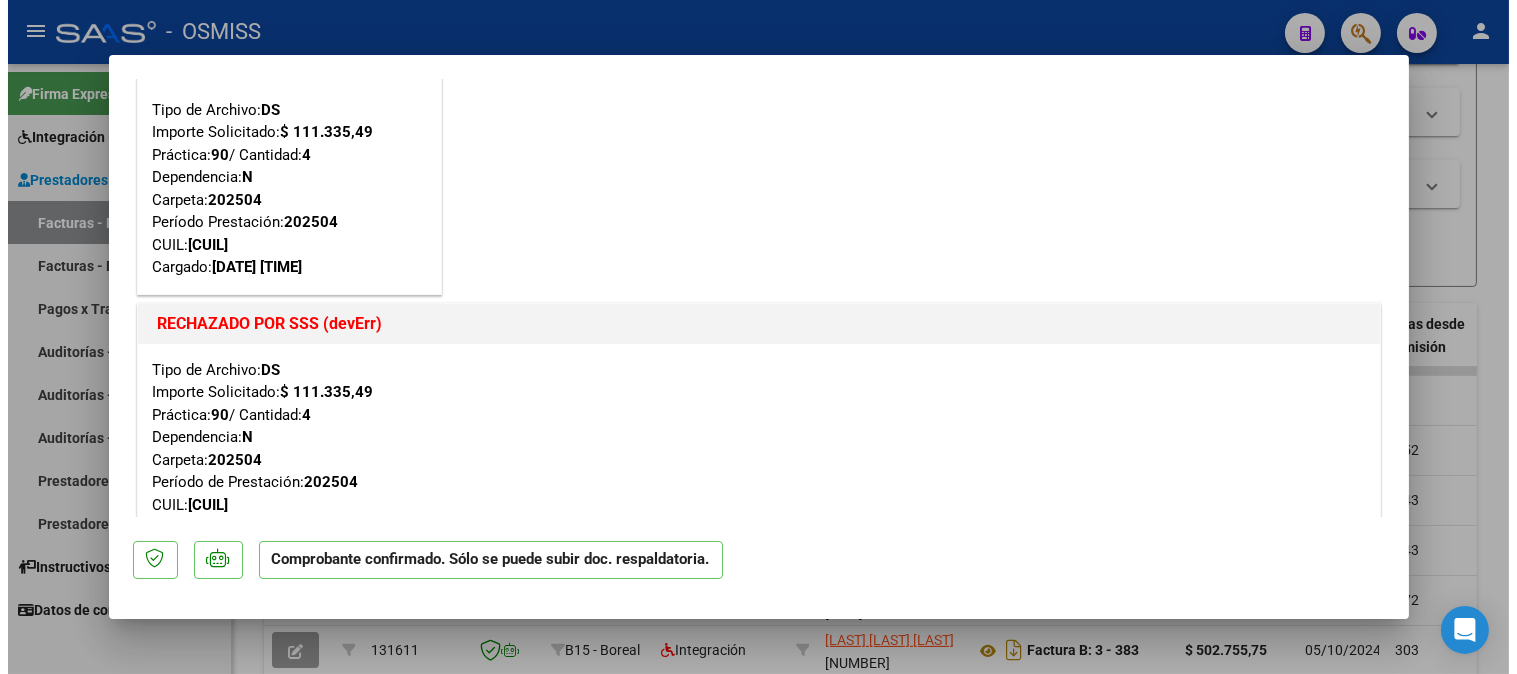 scroll, scrollTop: 222, scrollLeft: 0, axis: vertical 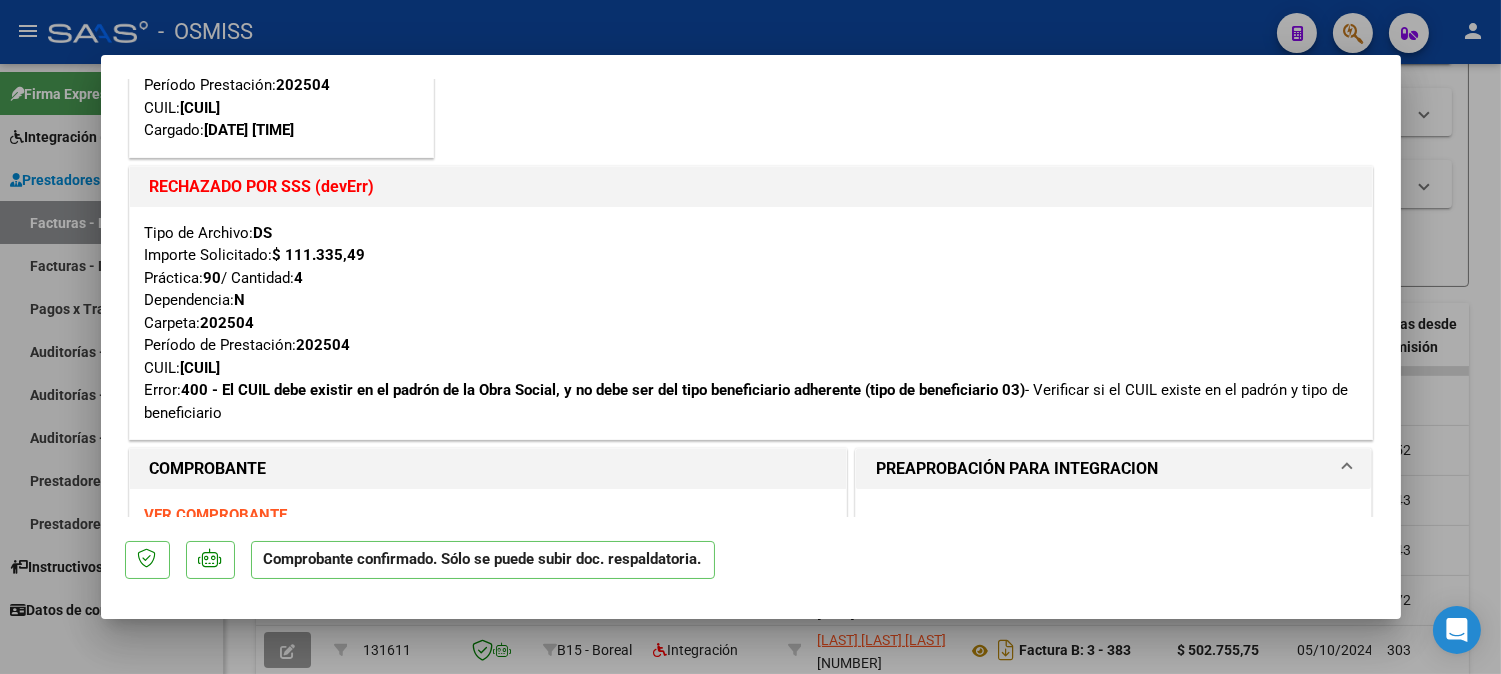 type 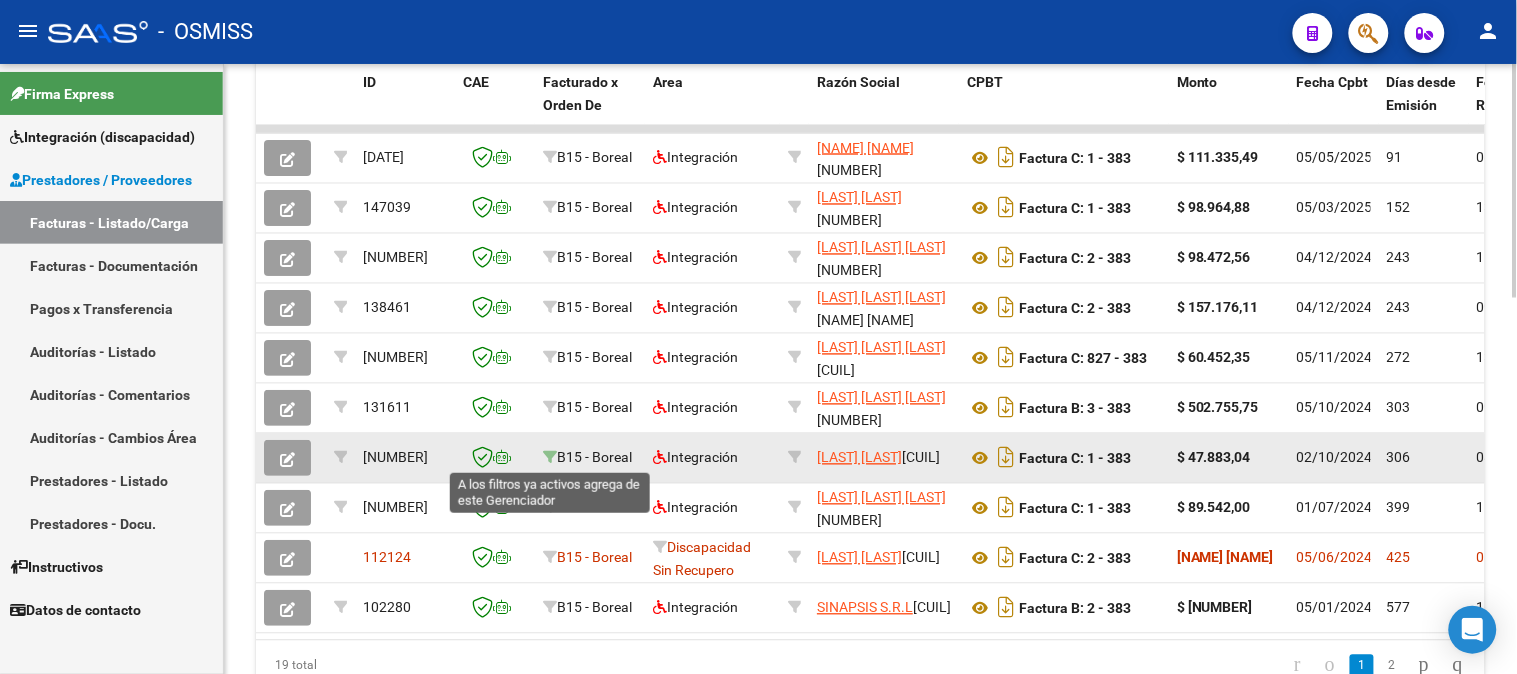 scroll, scrollTop: 871, scrollLeft: 0, axis: vertical 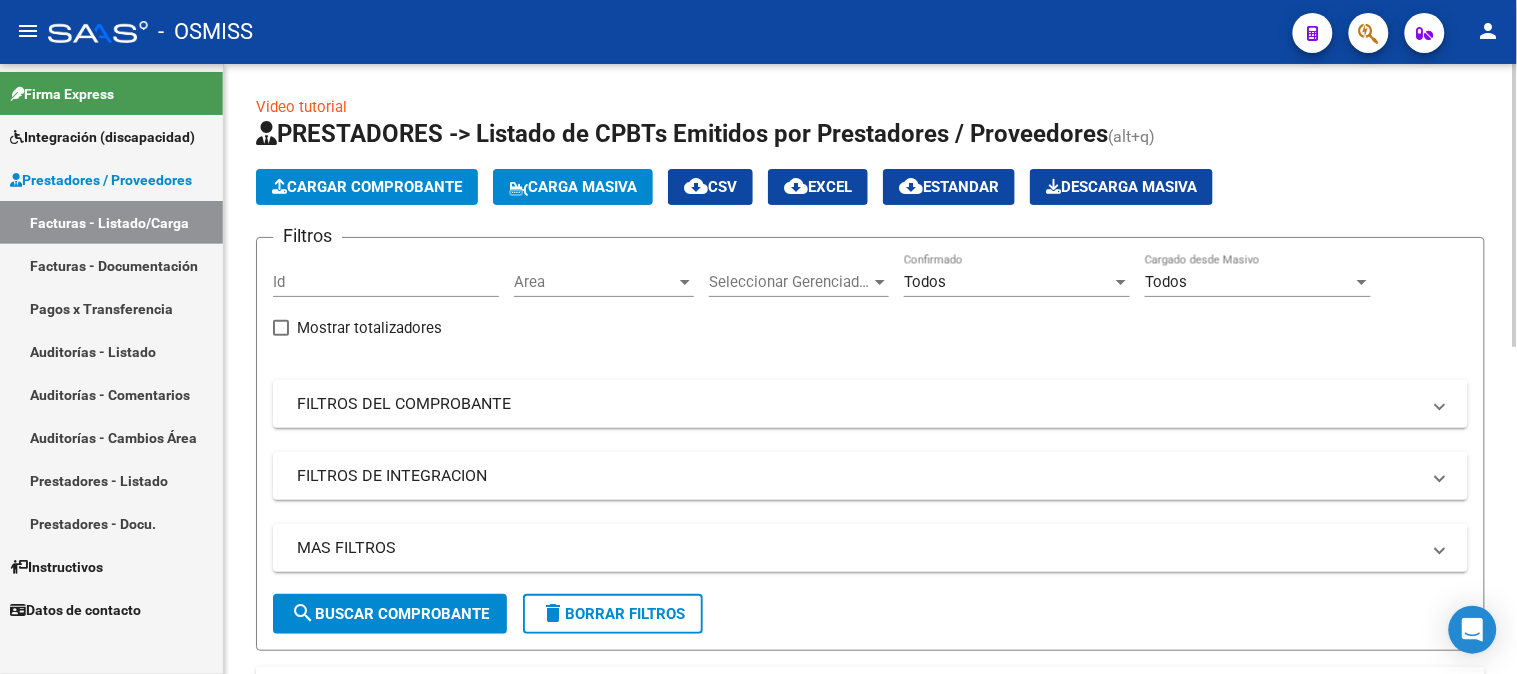 click at bounding box center [685, 282] 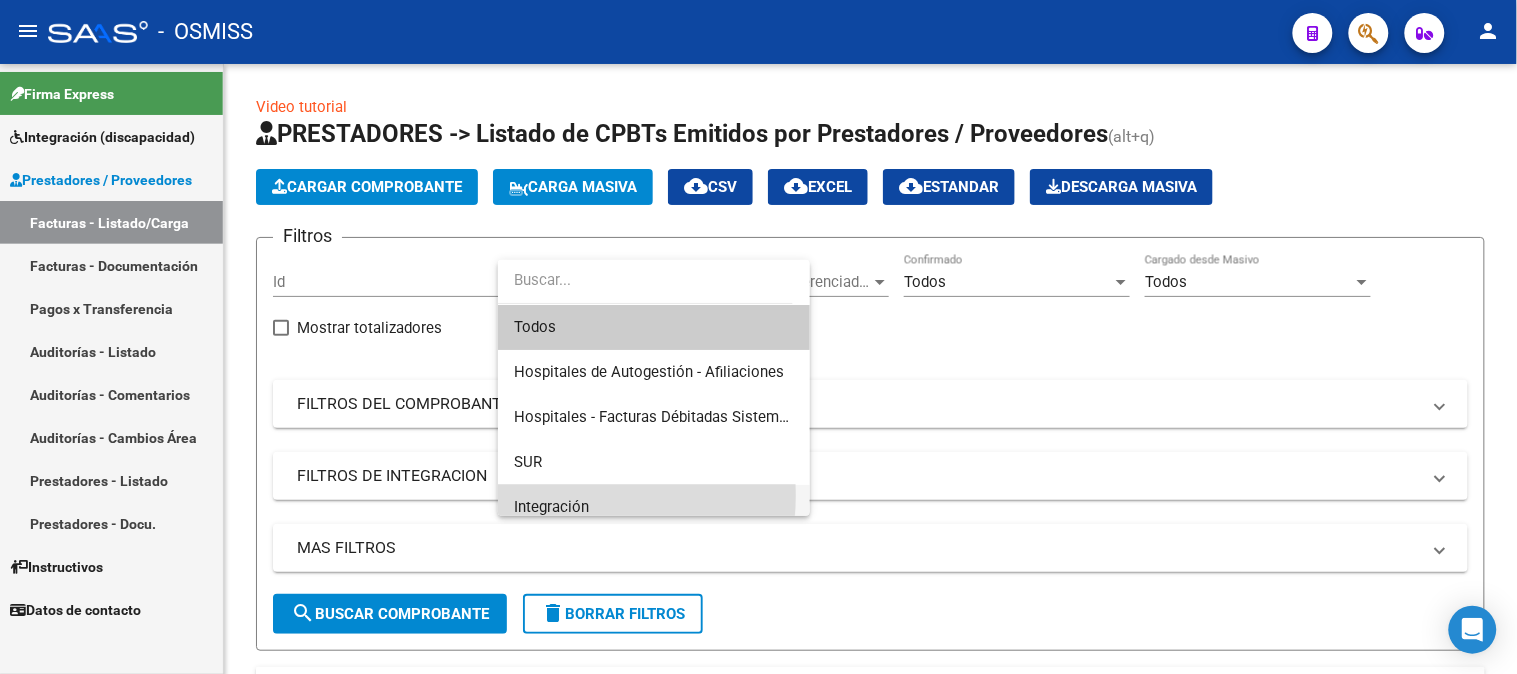 click on "Integración" at bounding box center (654, 507) 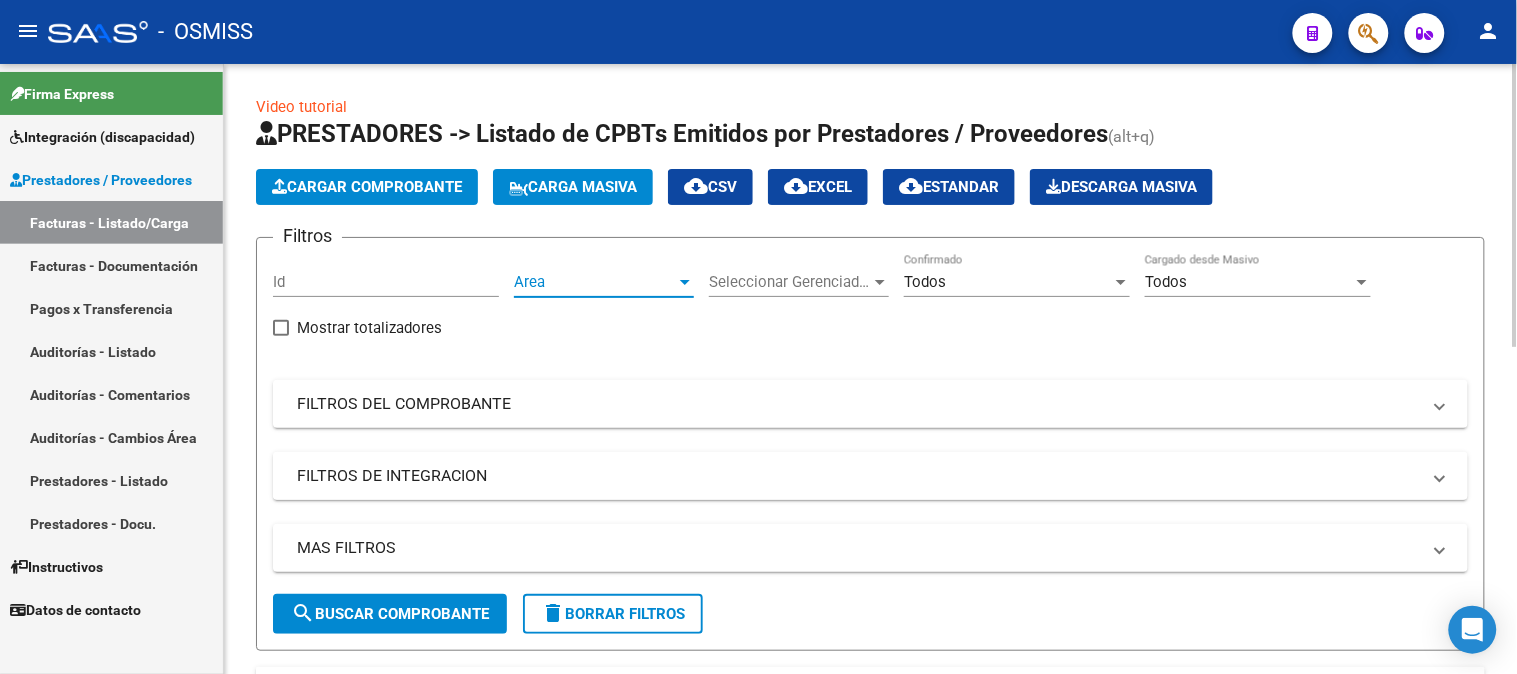 scroll, scrollTop: 14, scrollLeft: 0, axis: vertical 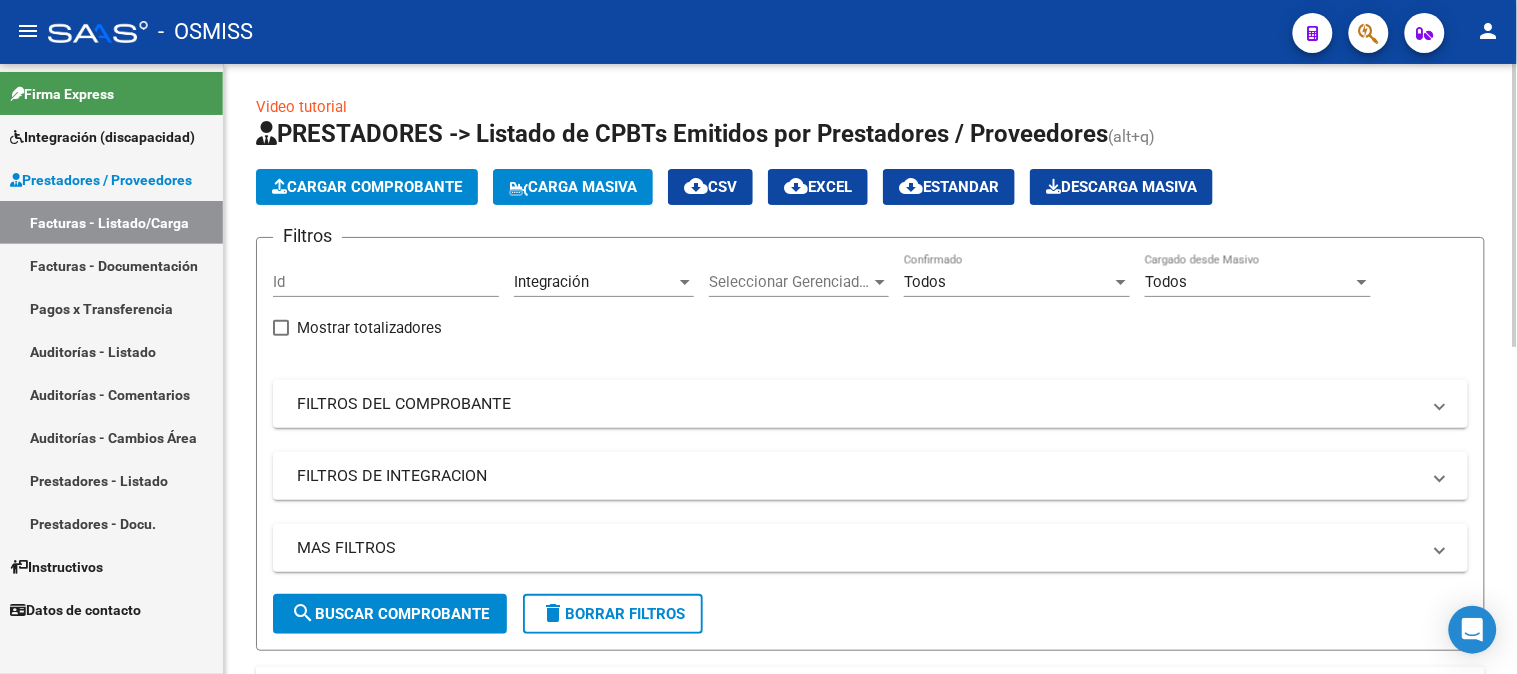click on "Todos Confirmado" 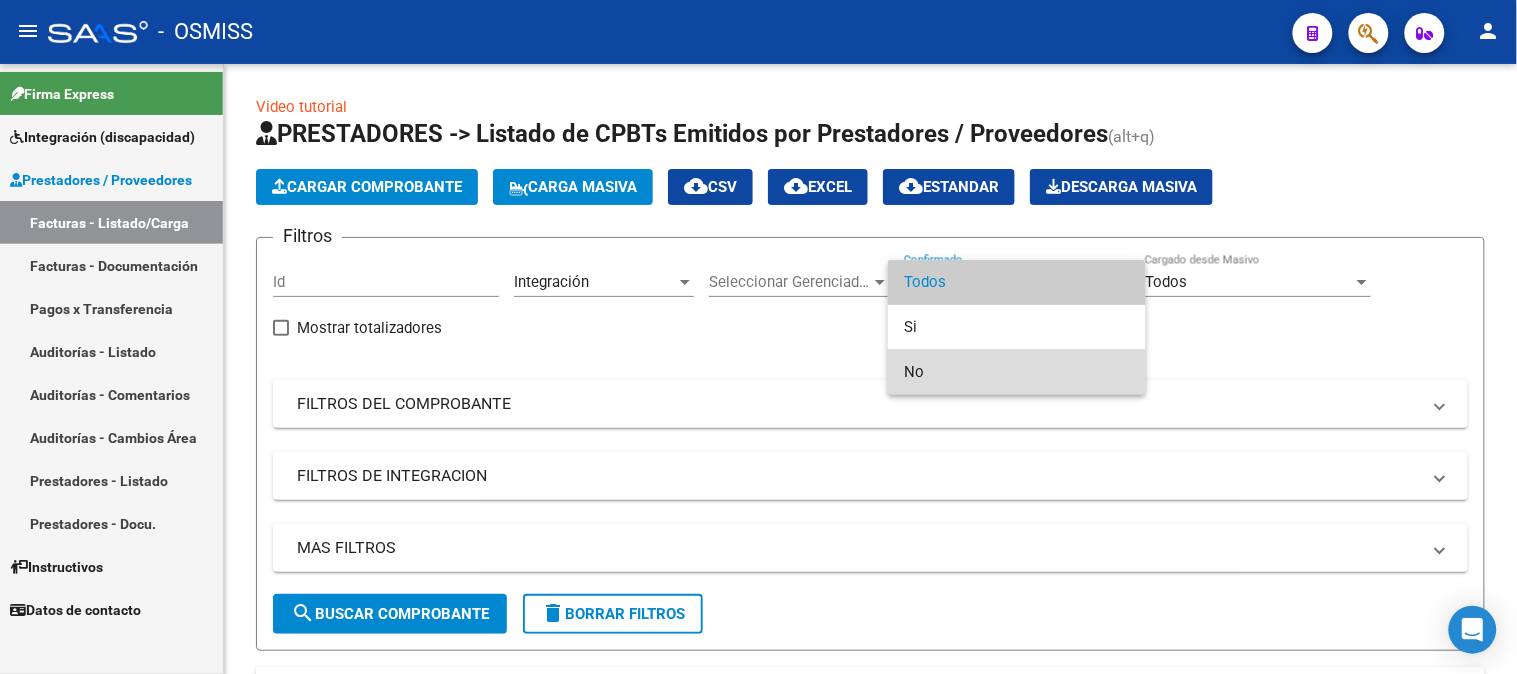 click on "No" at bounding box center [1017, 372] 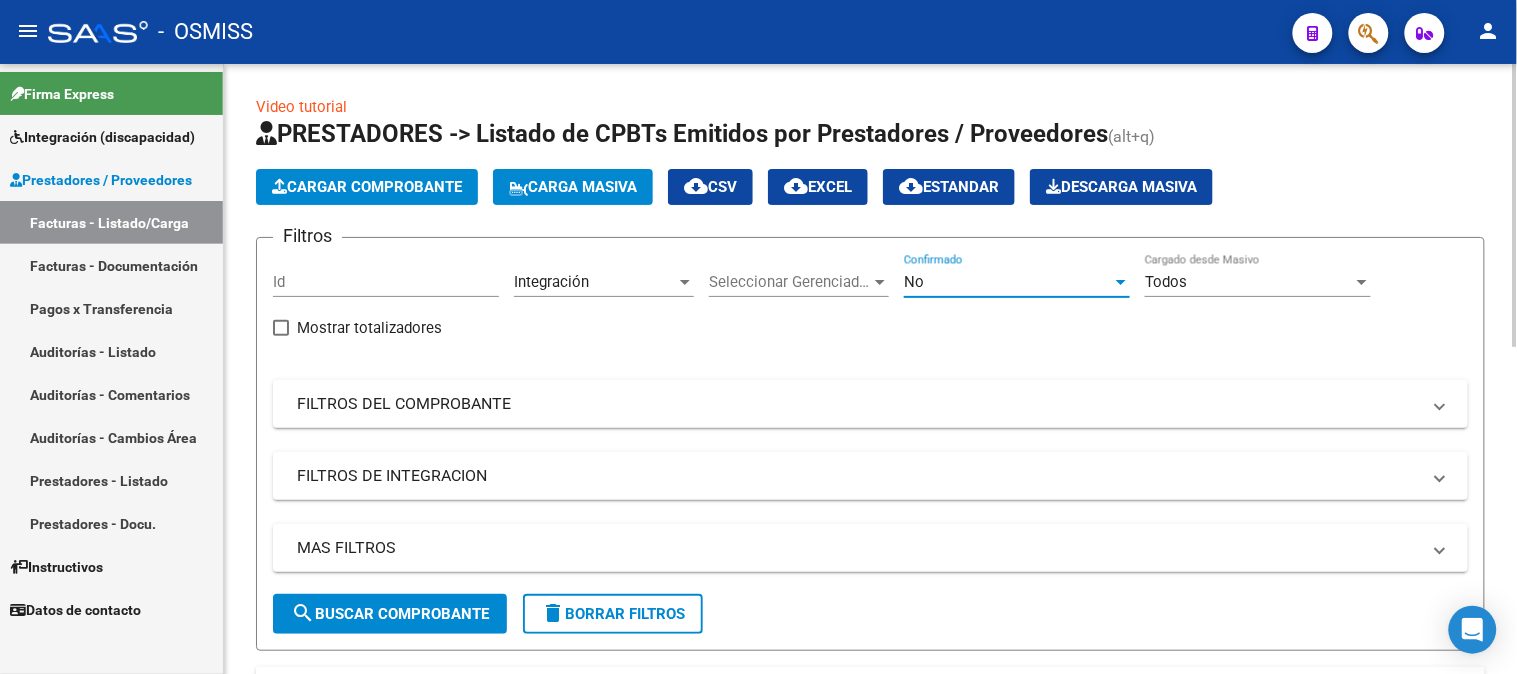 click on "search  Buscar Comprobante" 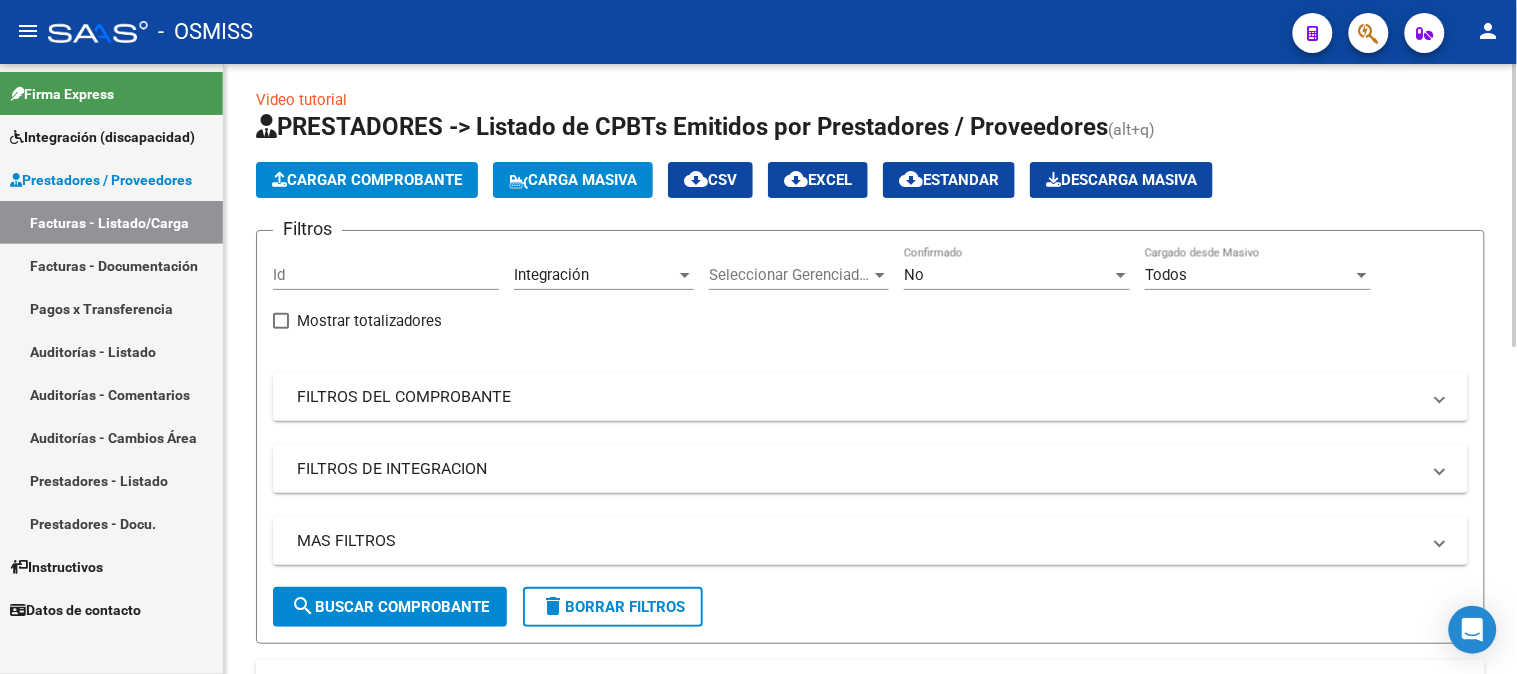 scroll, scrollTop: 0, scrollLeft: 0, axis: both 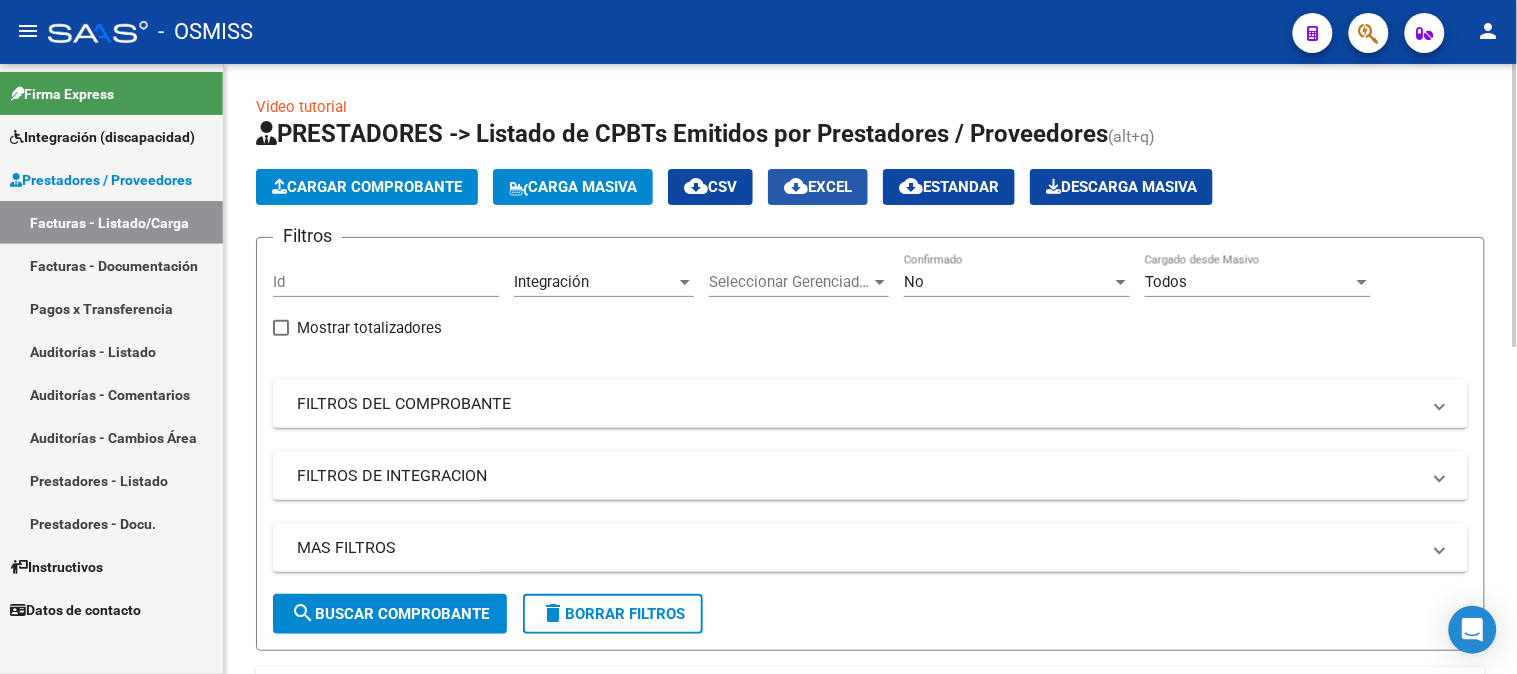 click on "cloud_download  EXCEL" 